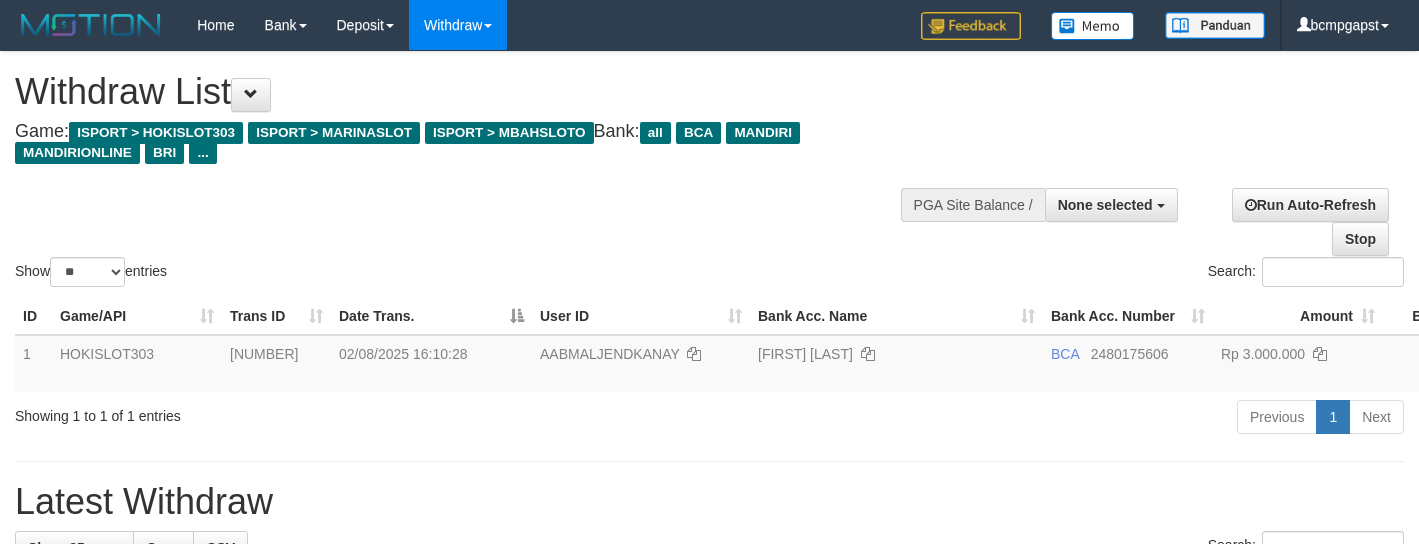 select 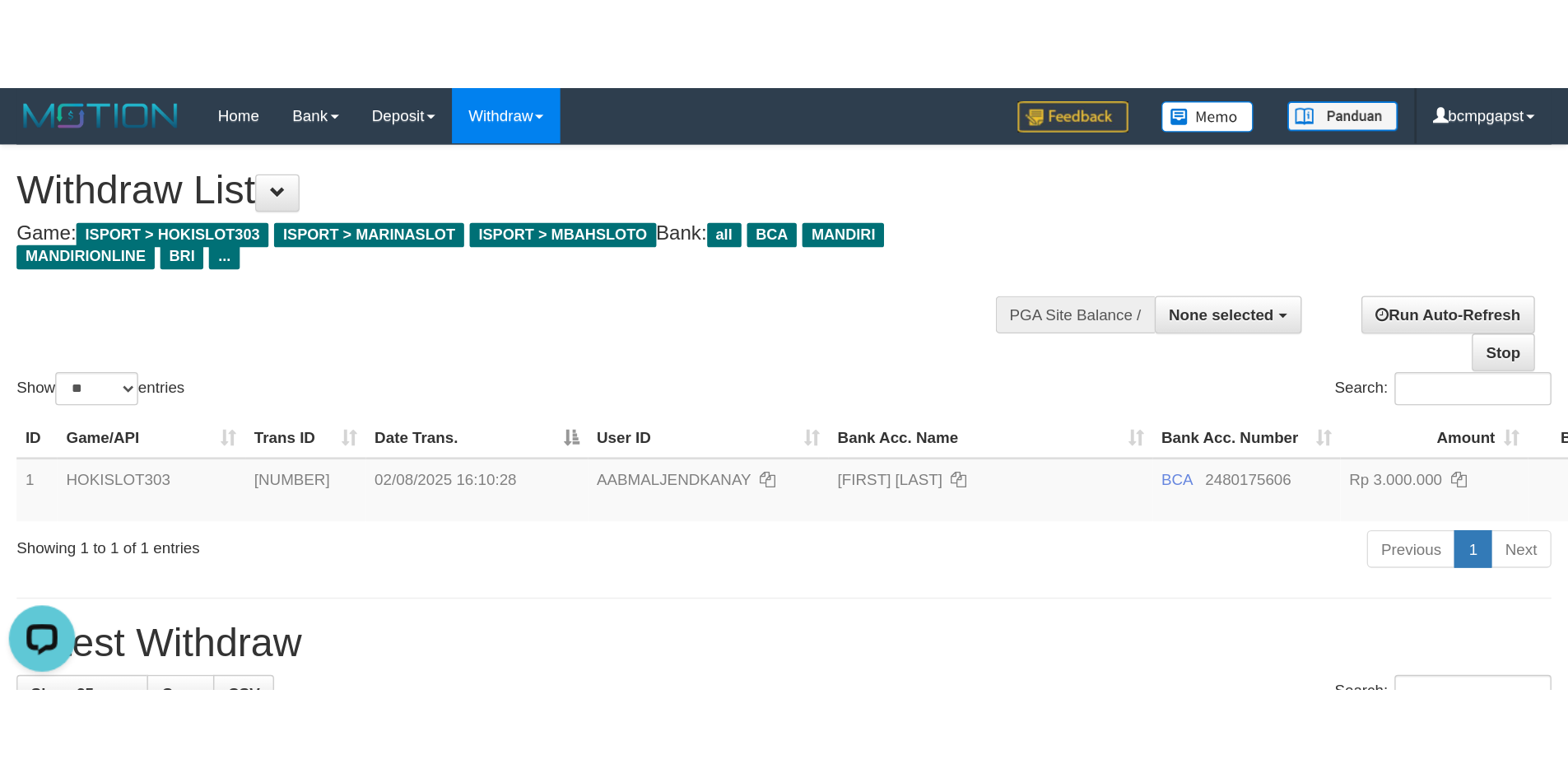 scroll, scrollTop: 0, scrollLeft: 0, axis: both 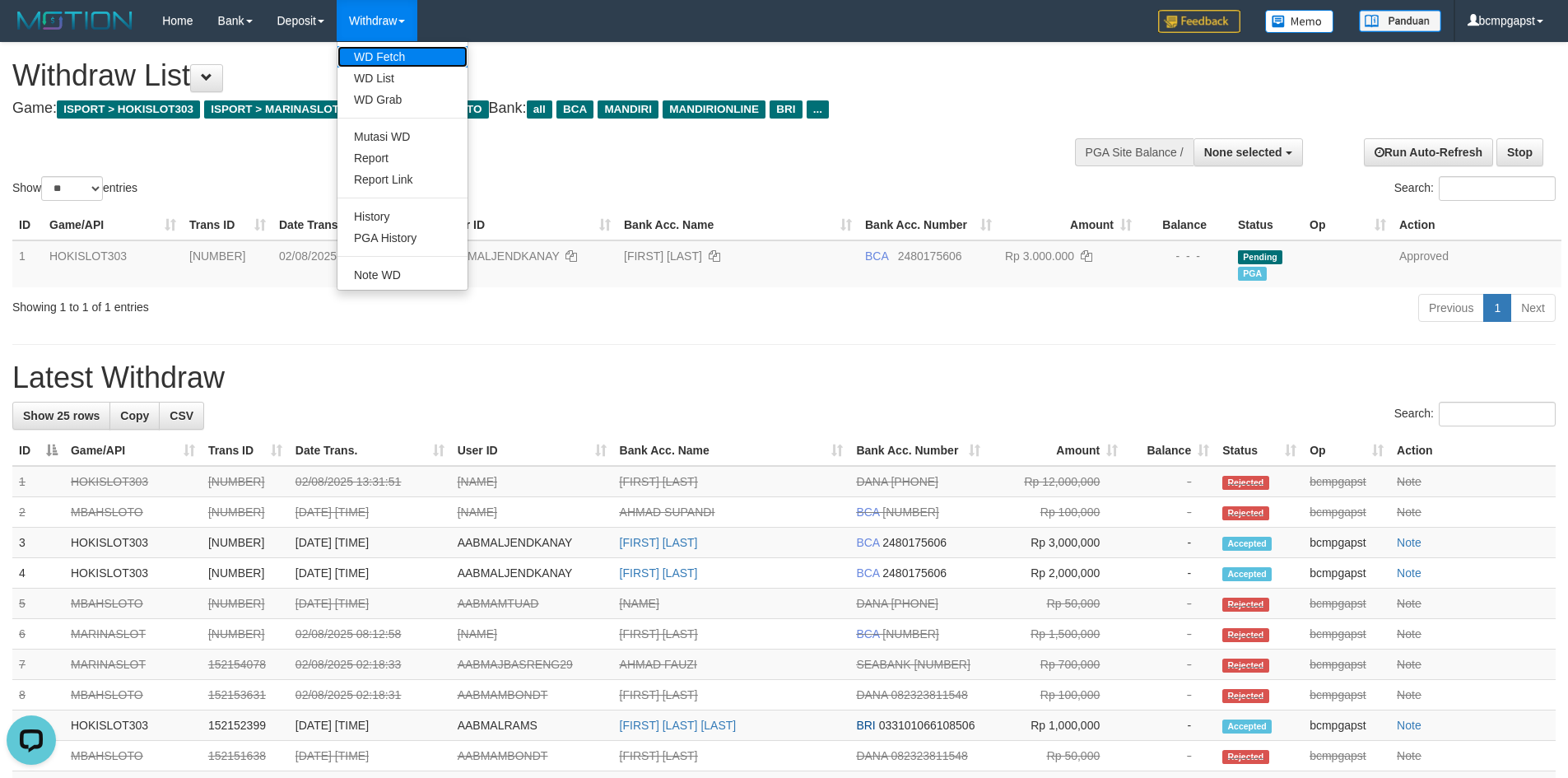 click on "WD Fetch" at bounding box center [402, 57] 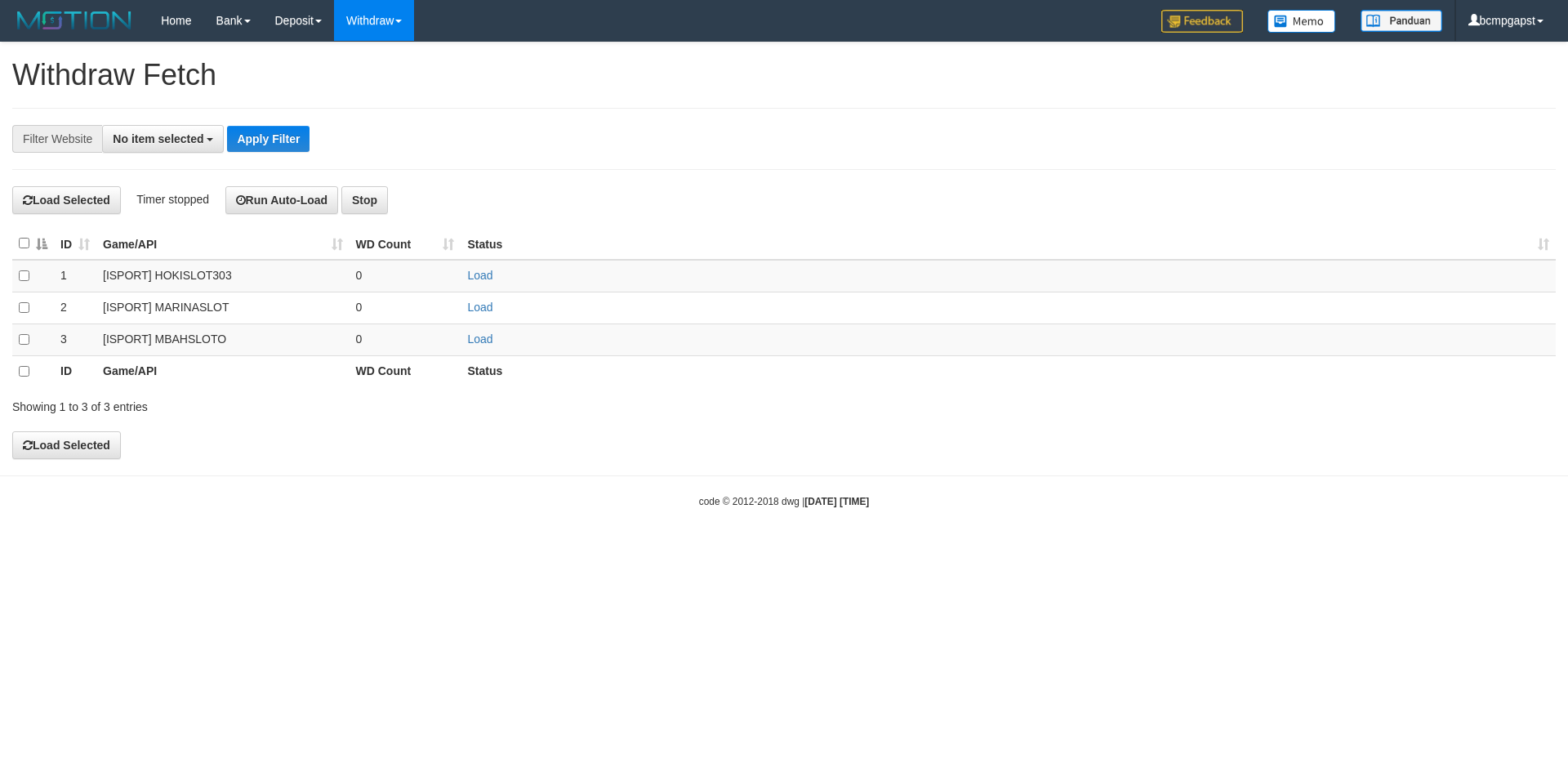 select 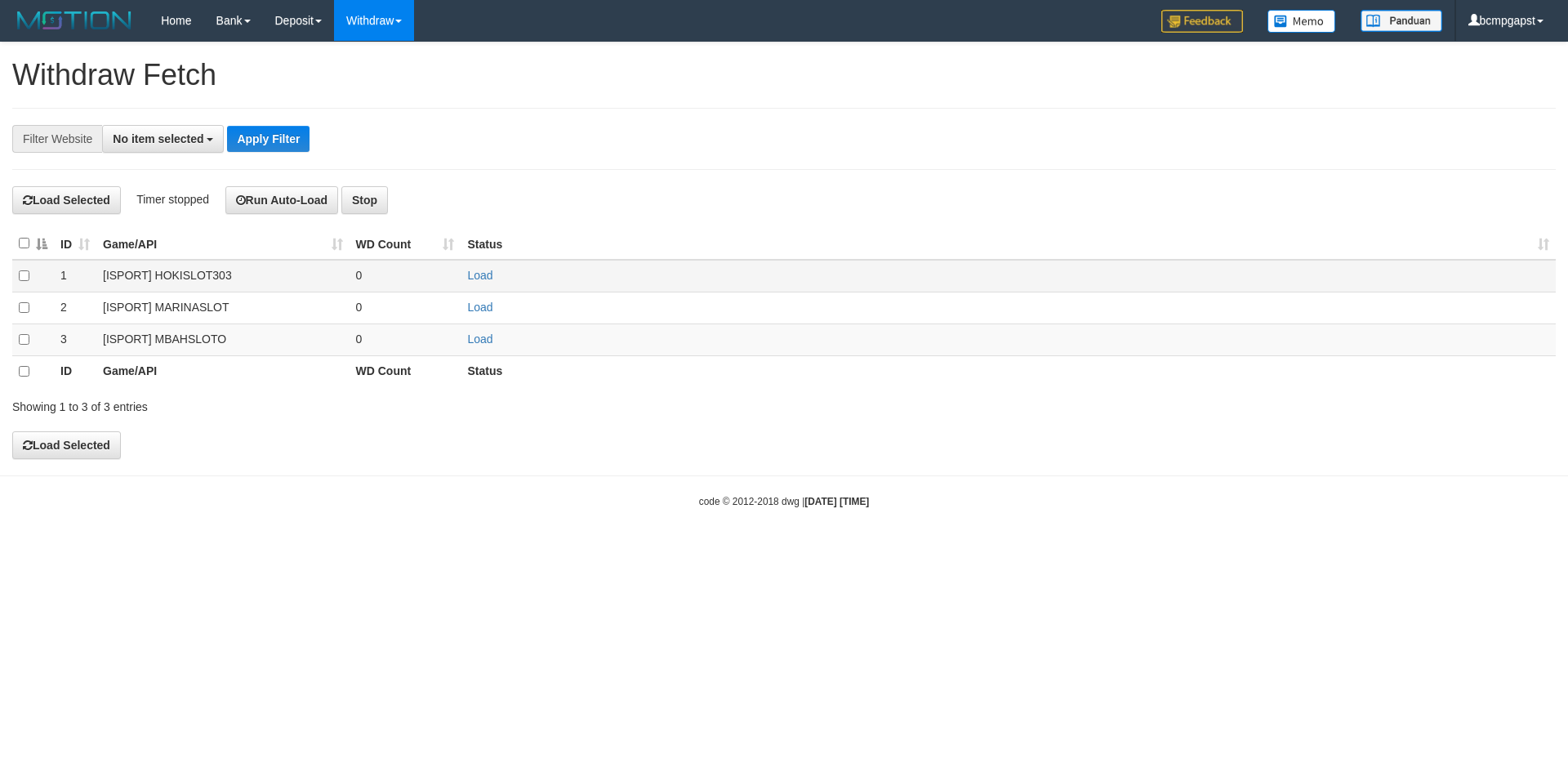 scroll, scrollTop: 0, scrollLeft: 0, axis: both 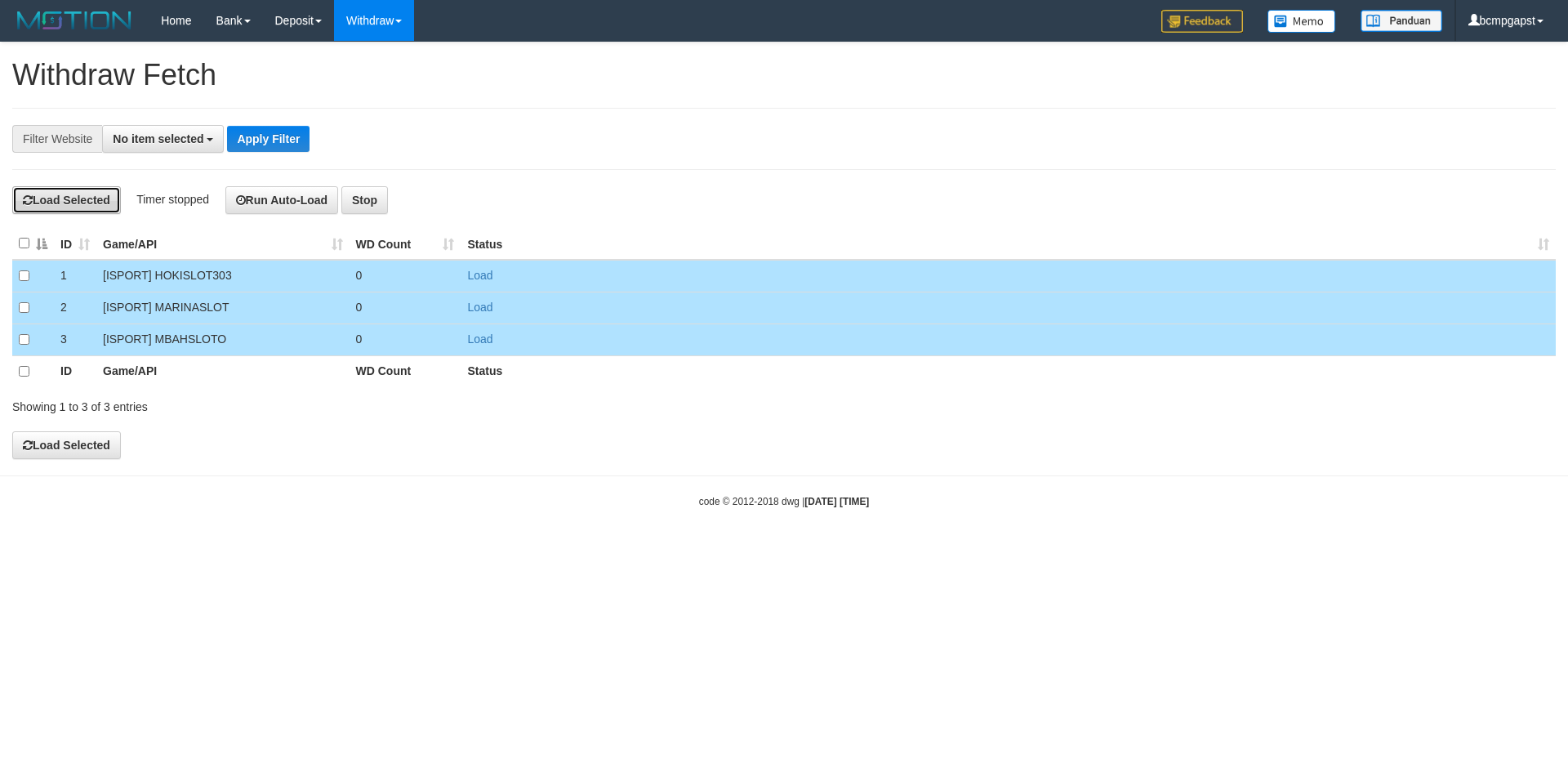 click on "Load Selected" at bounding box center (66, 200) 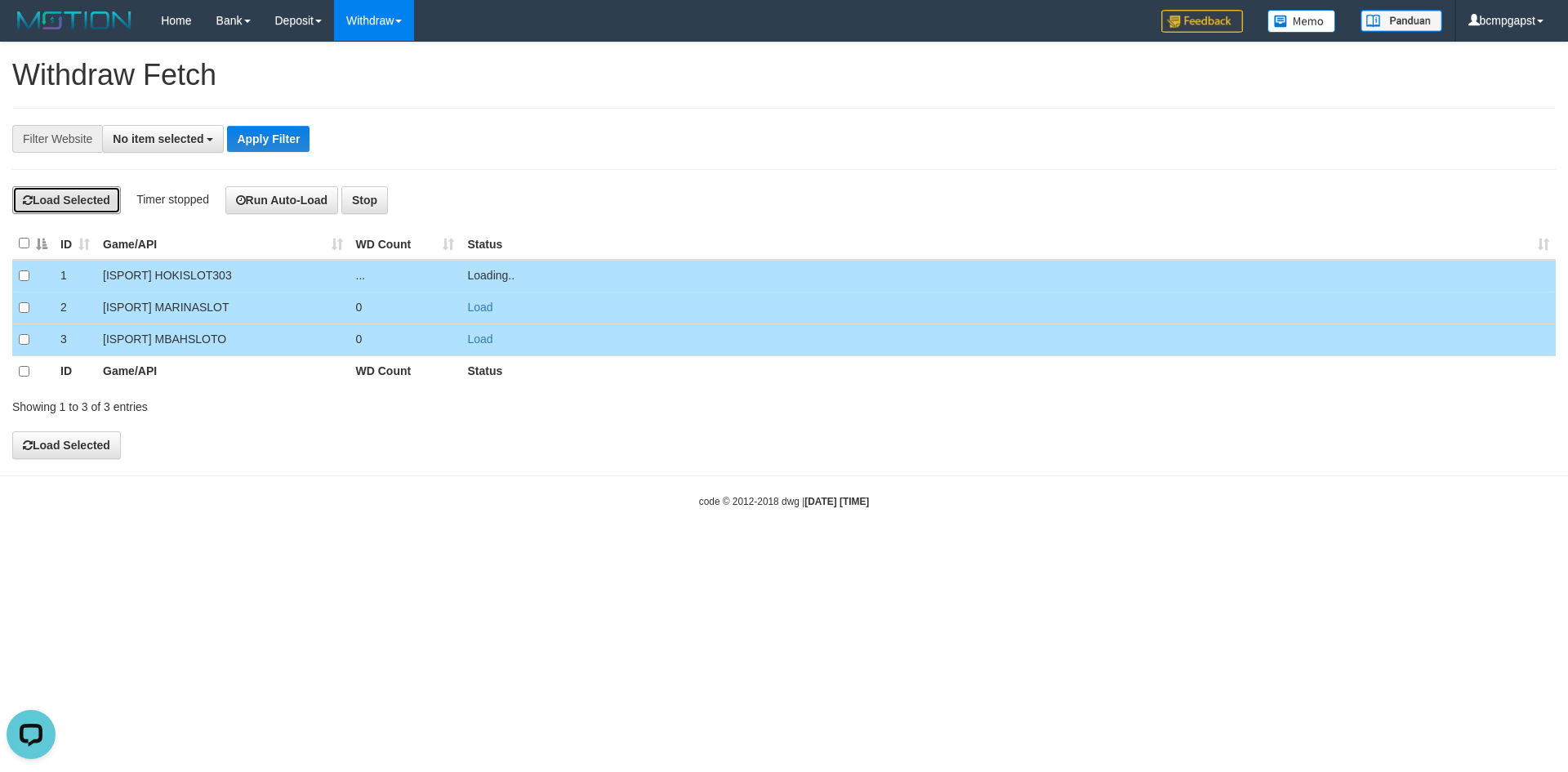 scroll, scrollTop: 0, scrollLeft: 0, axis: both 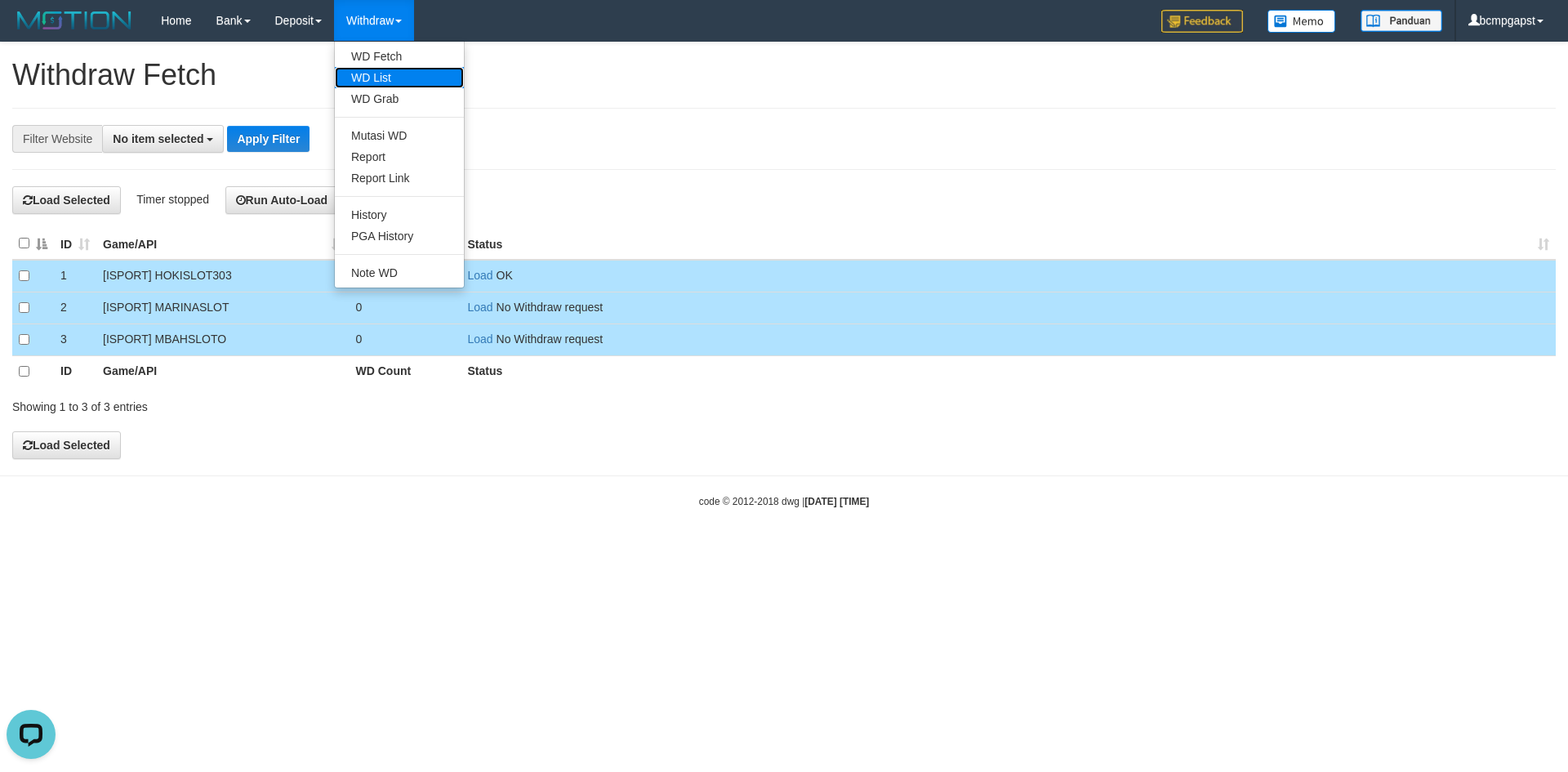 click on "WD List" at bounding box center (399, 78) 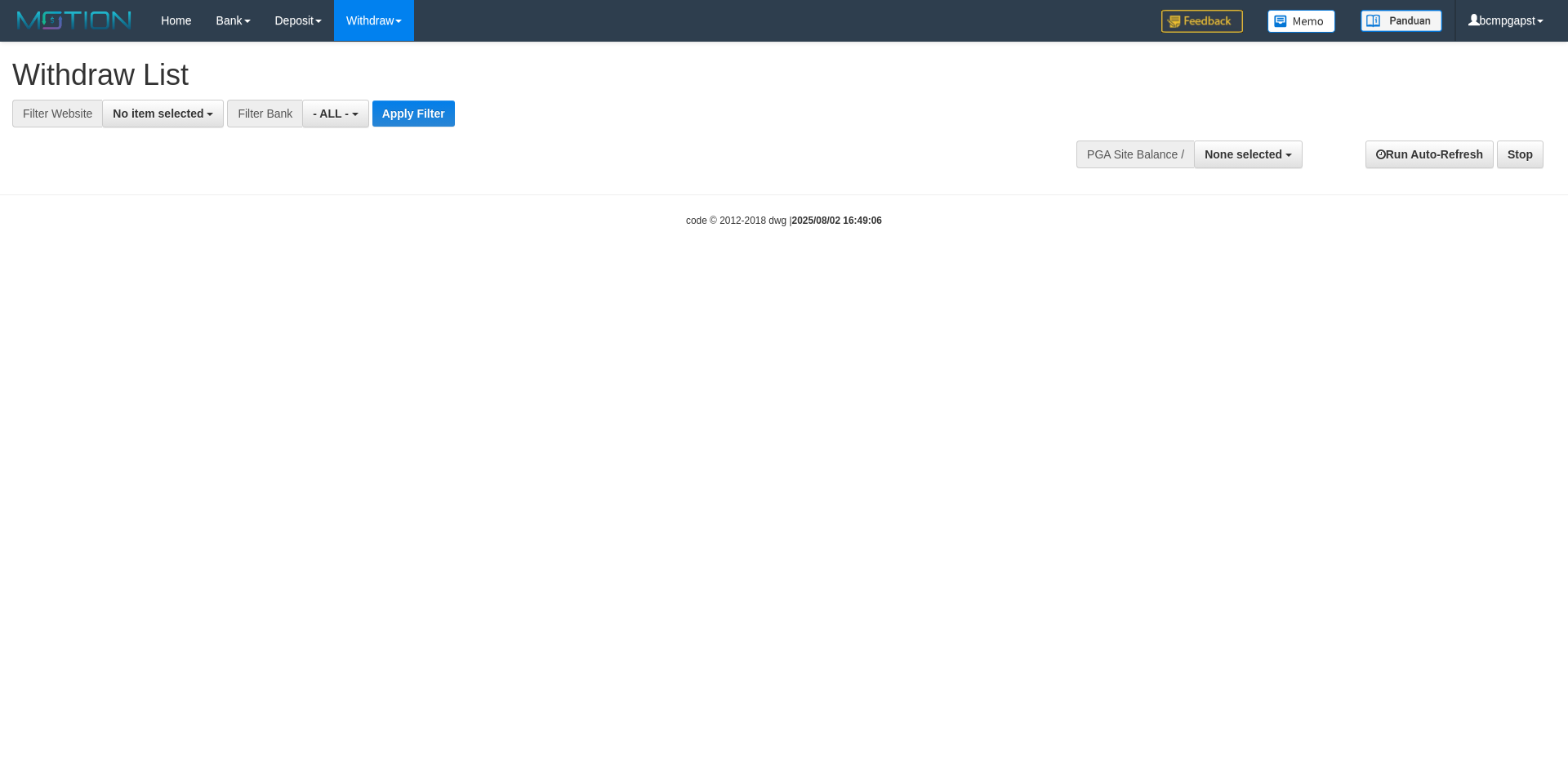 select 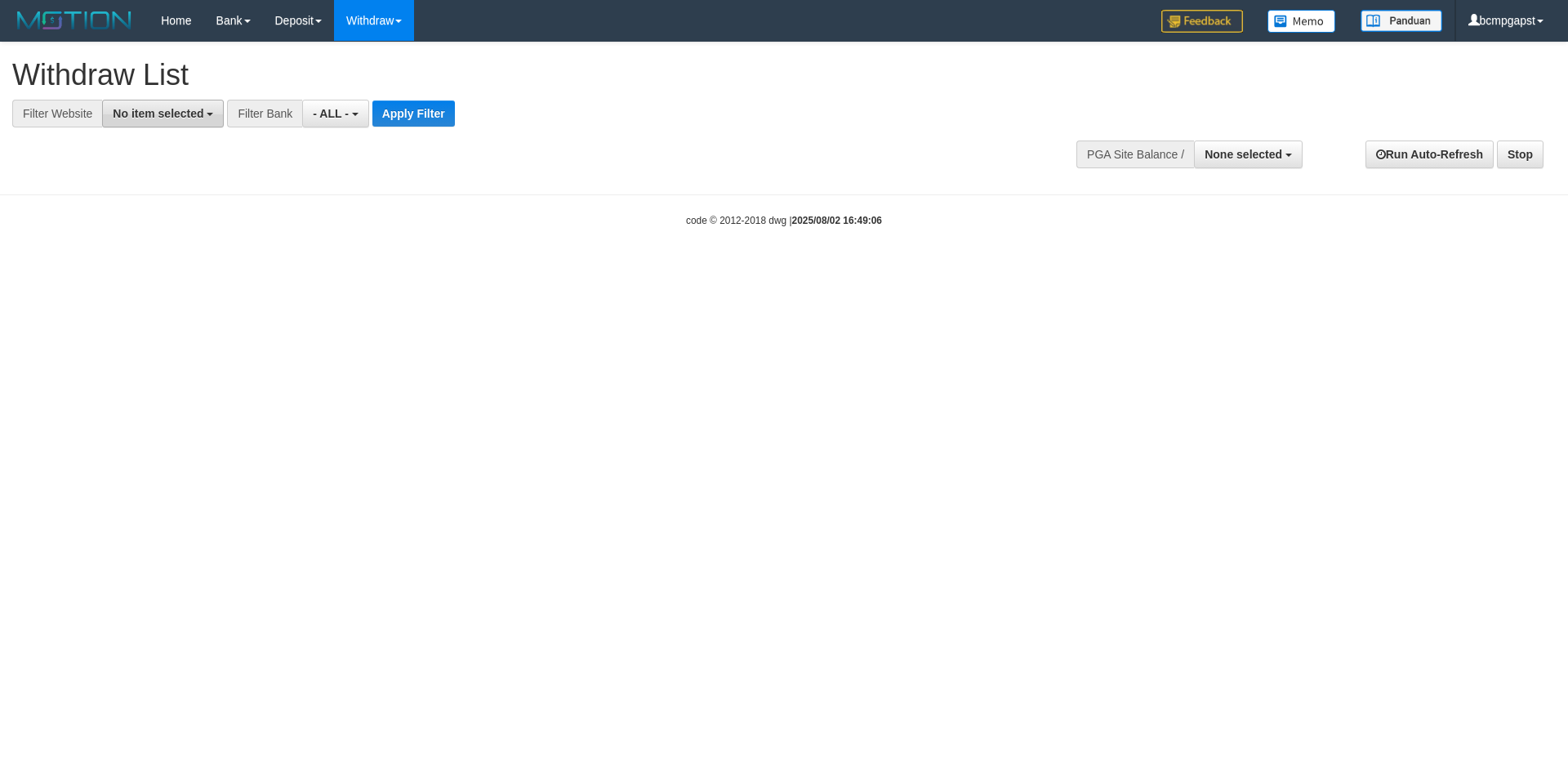 click on "No item selected" at bounding box center (158, 114) 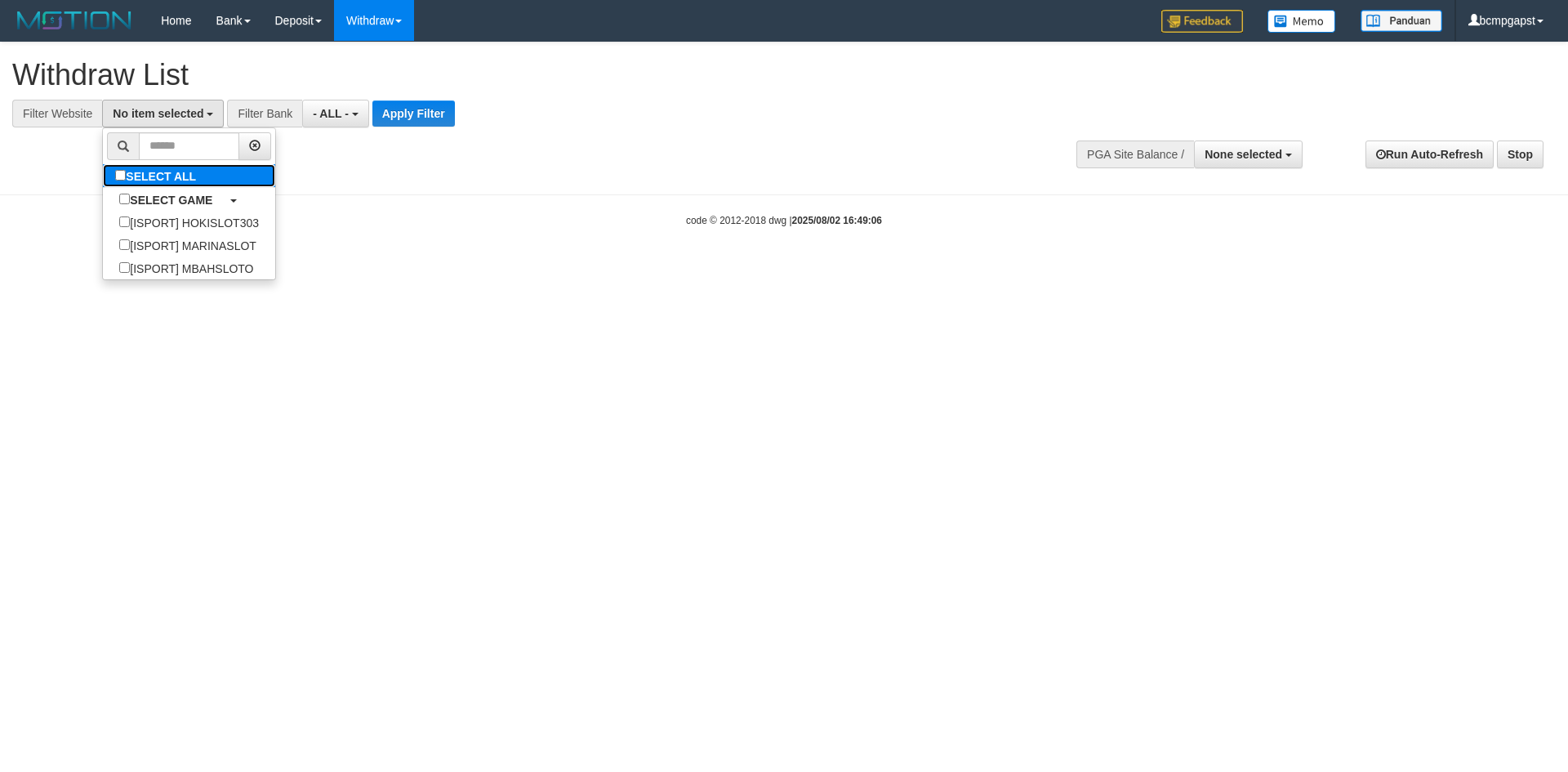 click on "SELECT ALL" at bounding box center [158, 176] 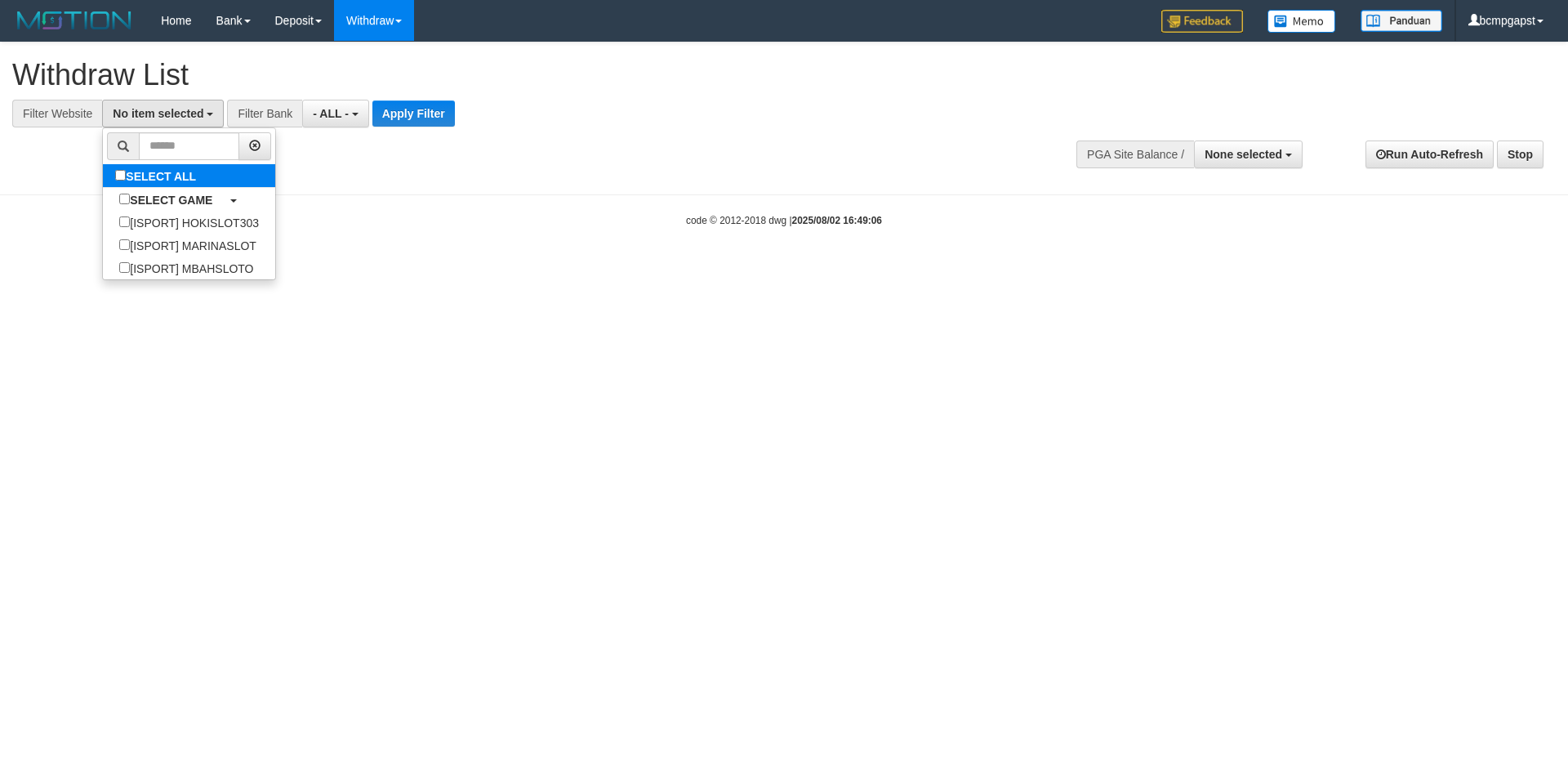 select on "****" 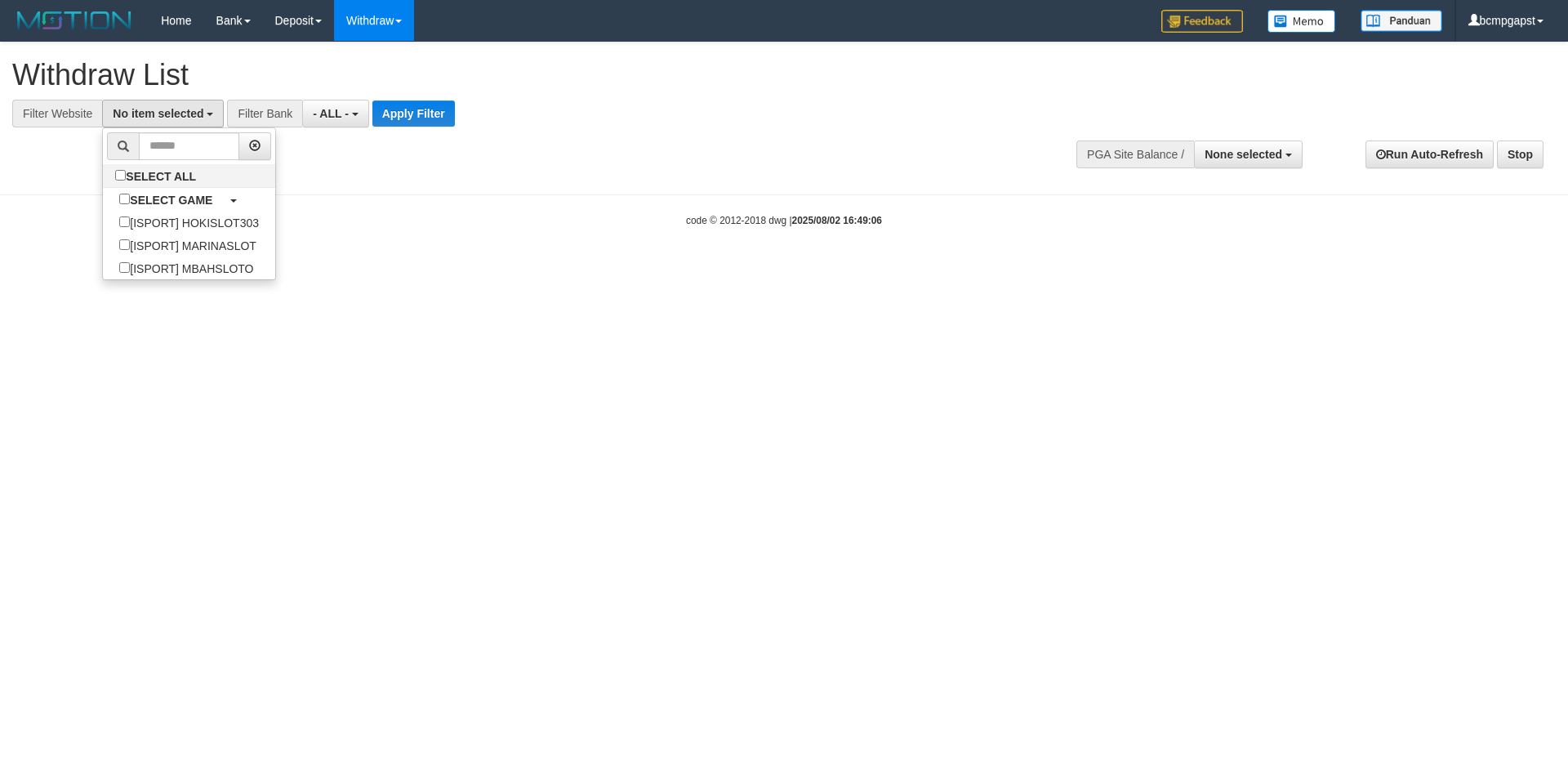 scroll, scrollTop: 15, scrollLeft: 0, axis: vertical 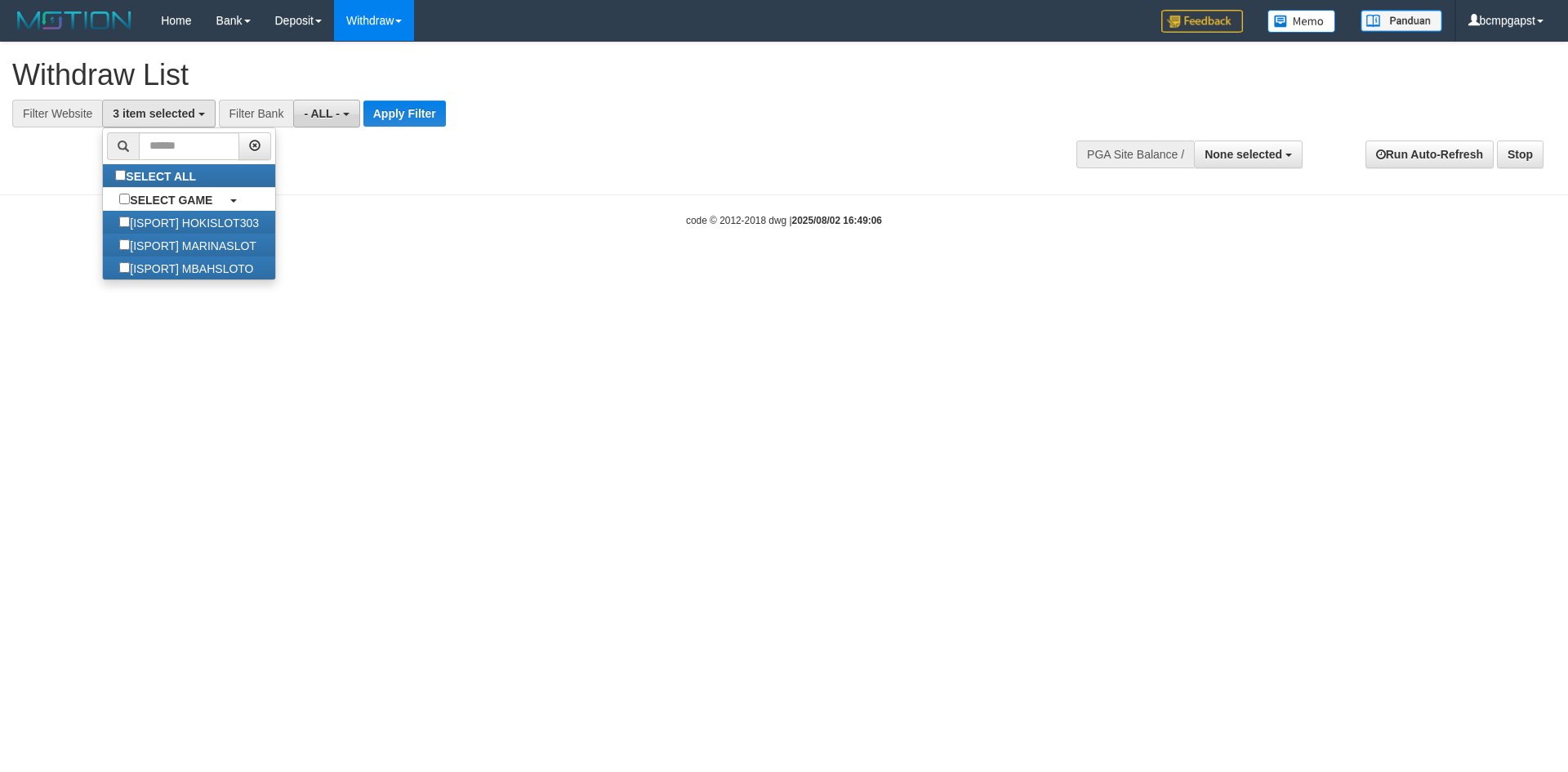 click on "- ALL -" at bounding box center (322, 114) 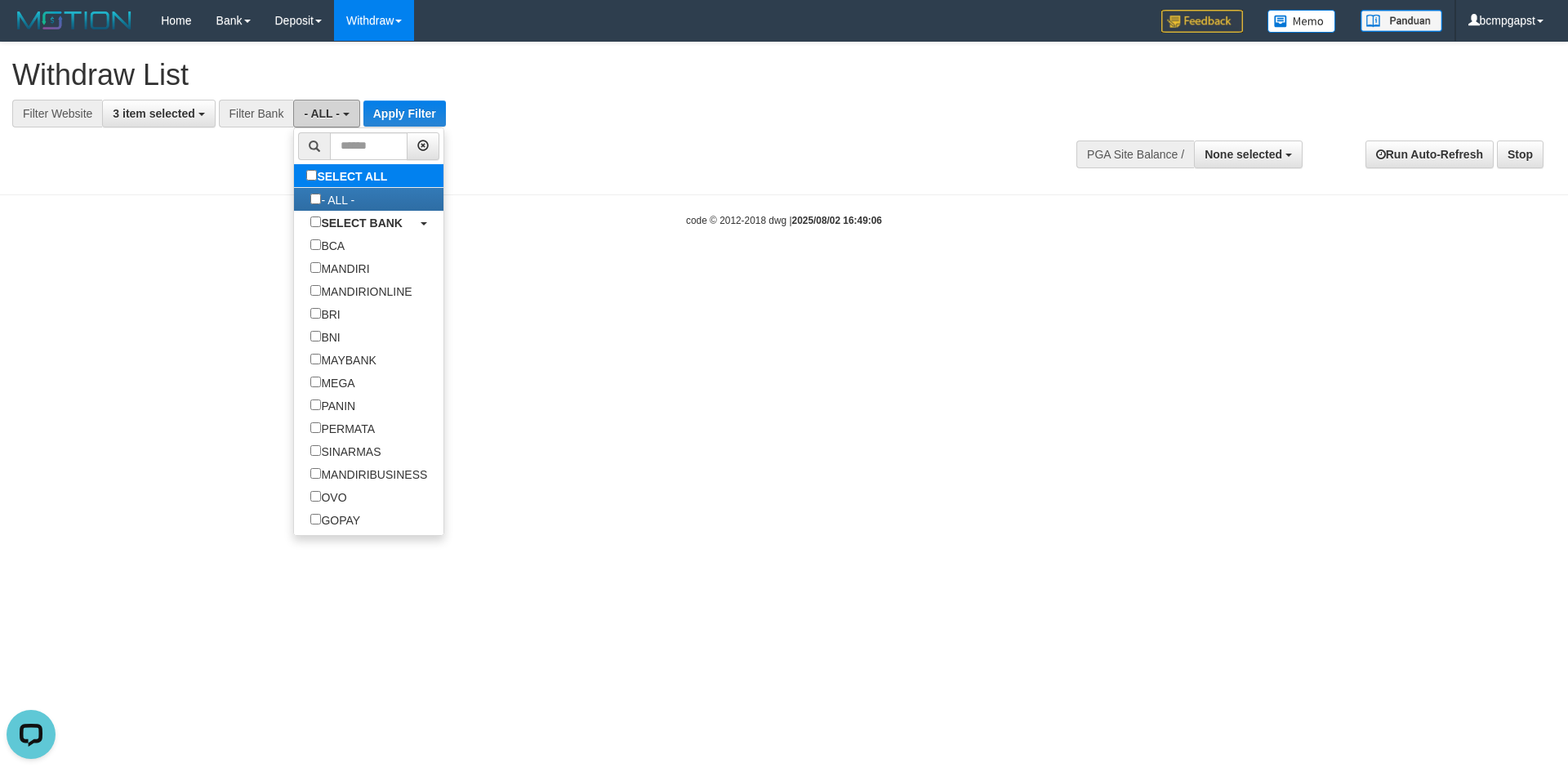 scroll, scrollTop: 0, scrollLeft: 0, axis: both 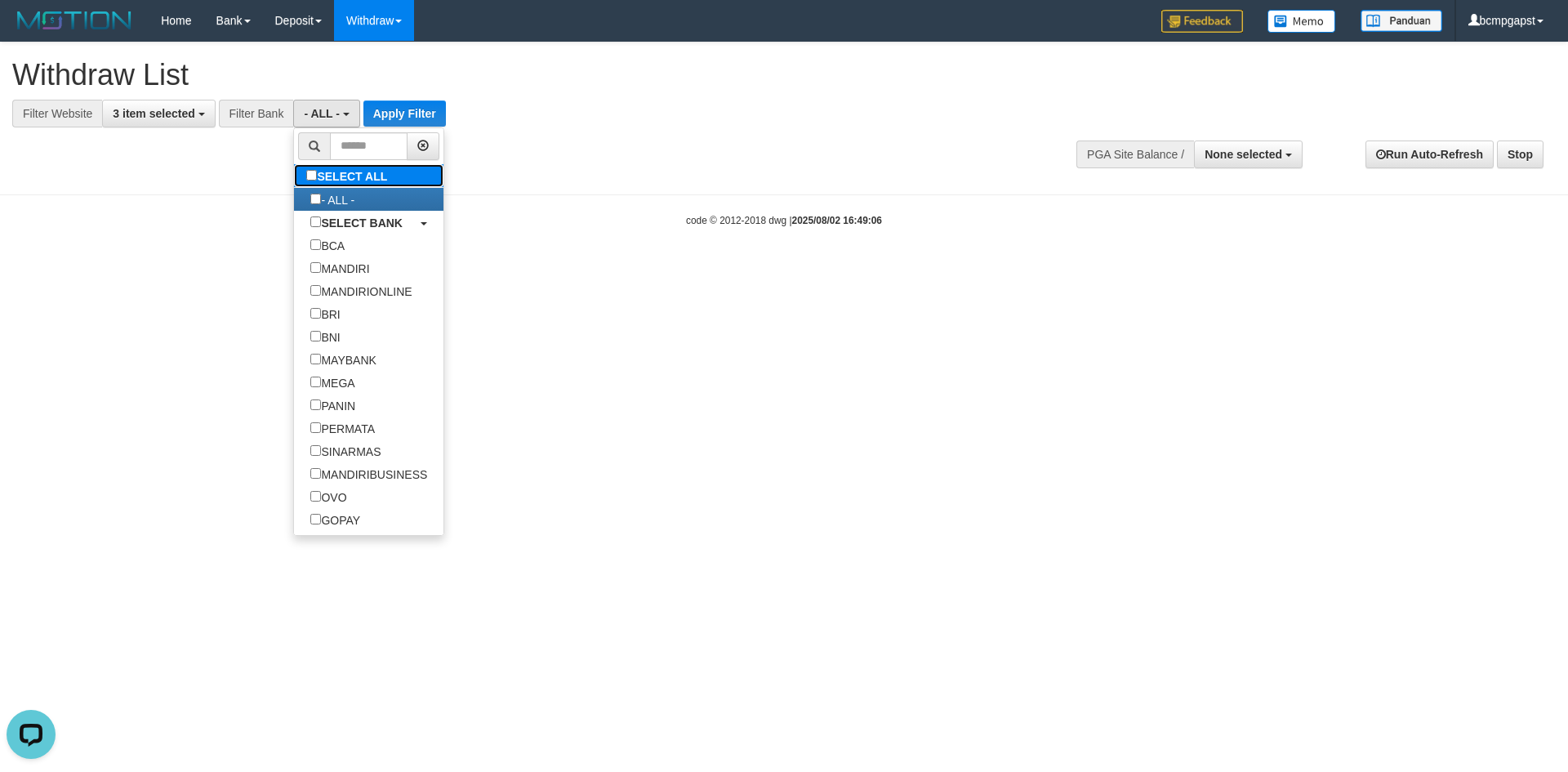click on "SELECT ALL" at bounding box center [349, 176] 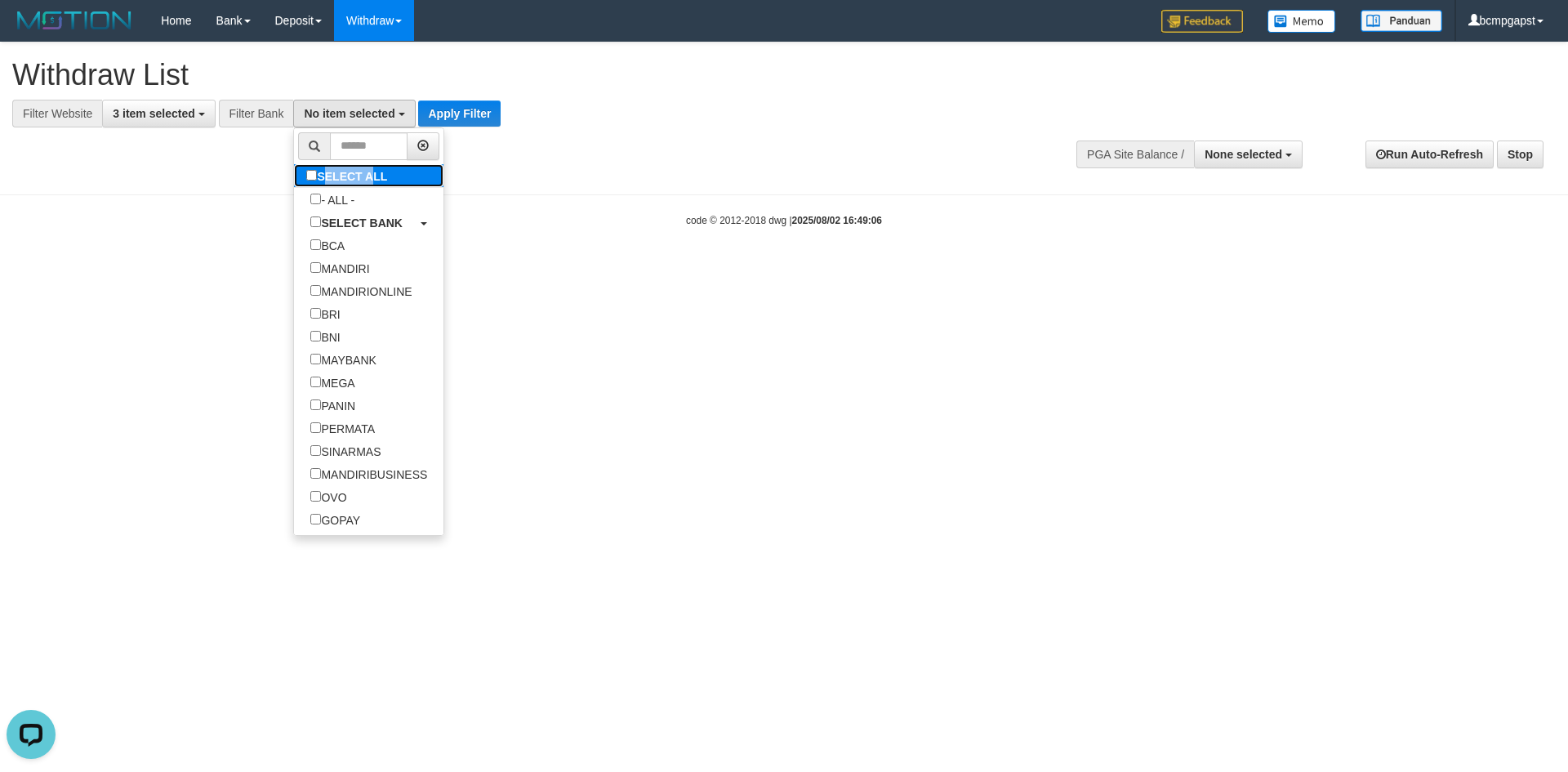 click on "SELECT ALL" at bounding box center [349, 176] 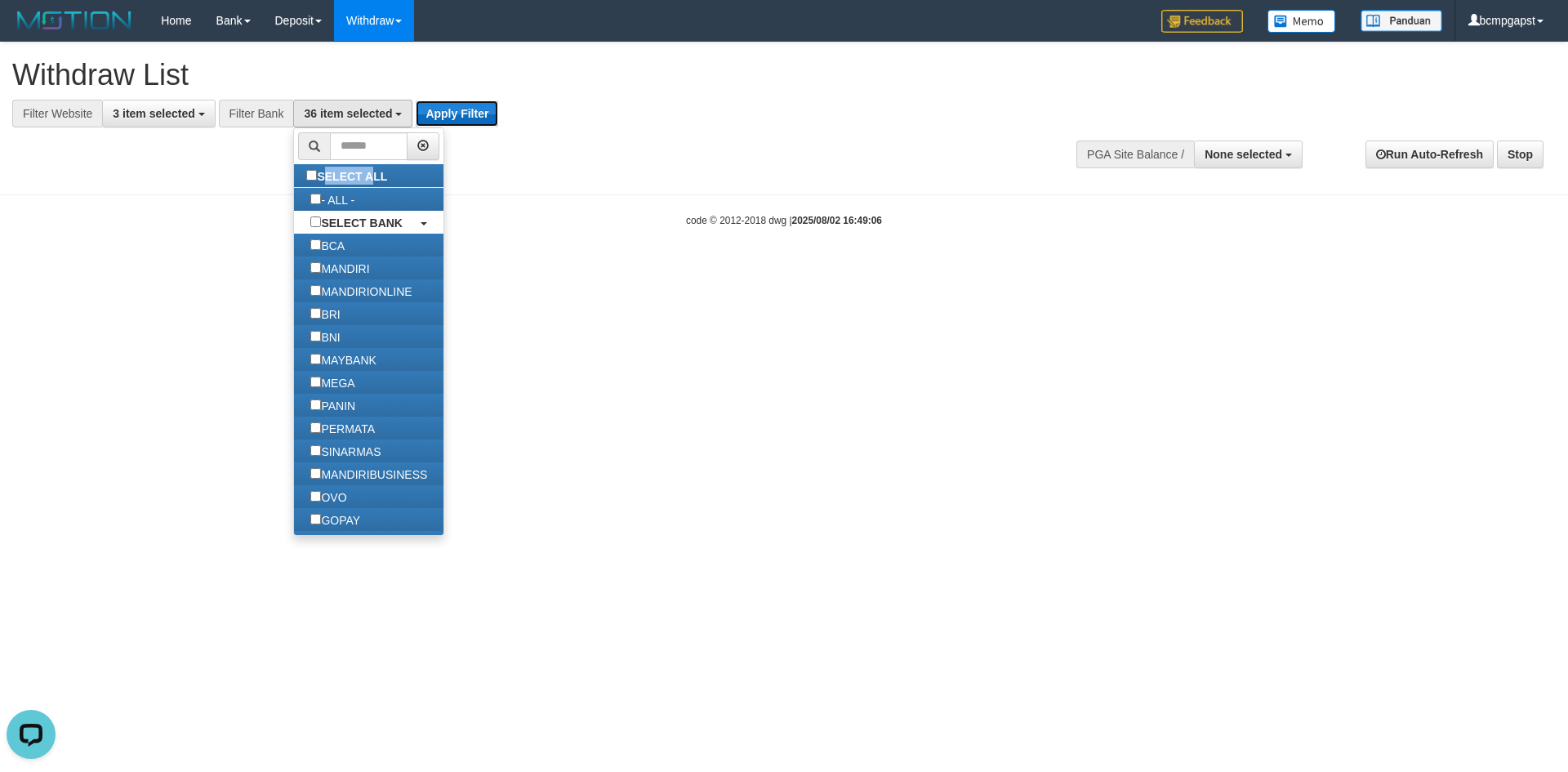 click on "Apply Filter" at bounding box center (457, 114) 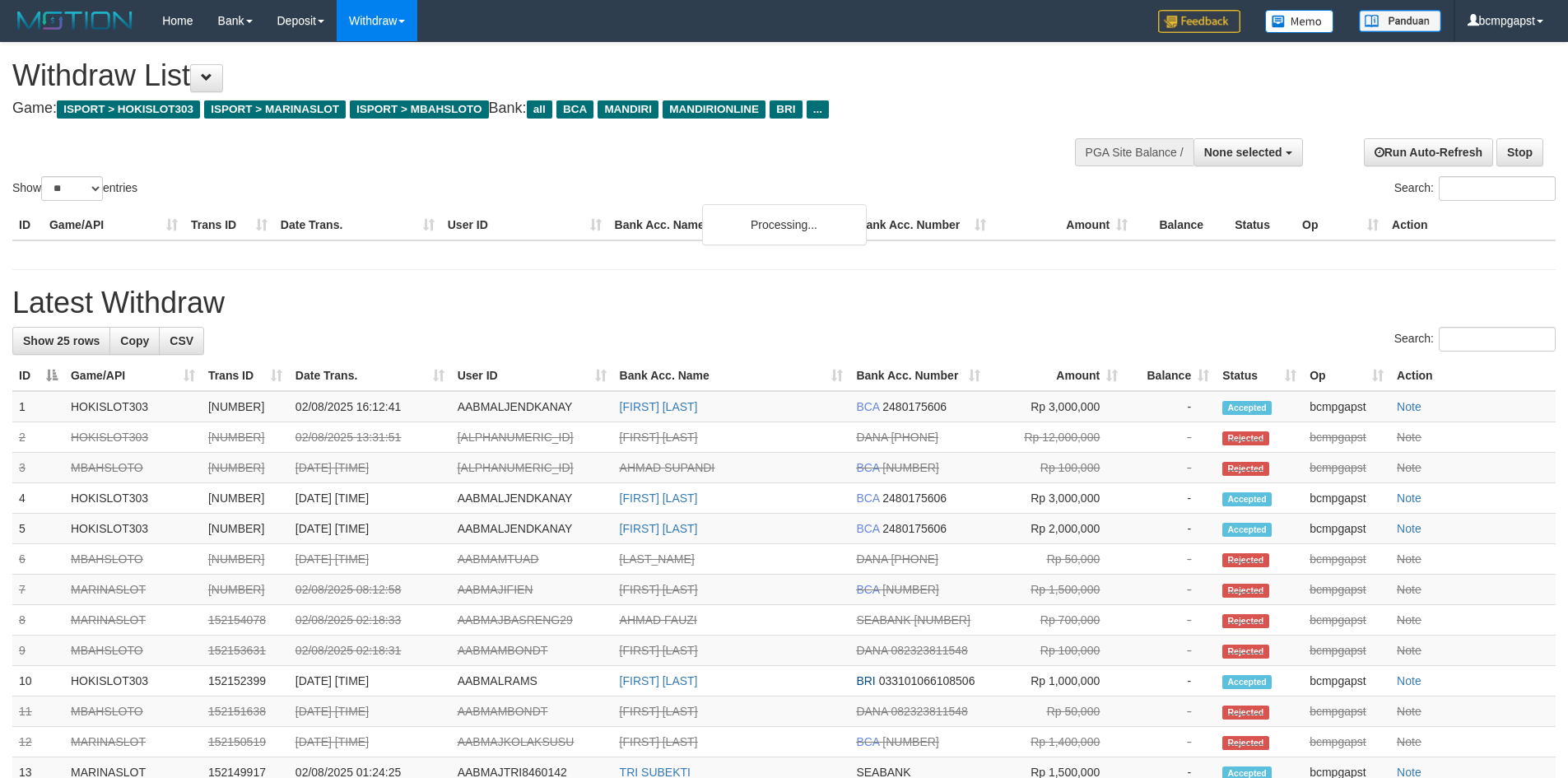 select 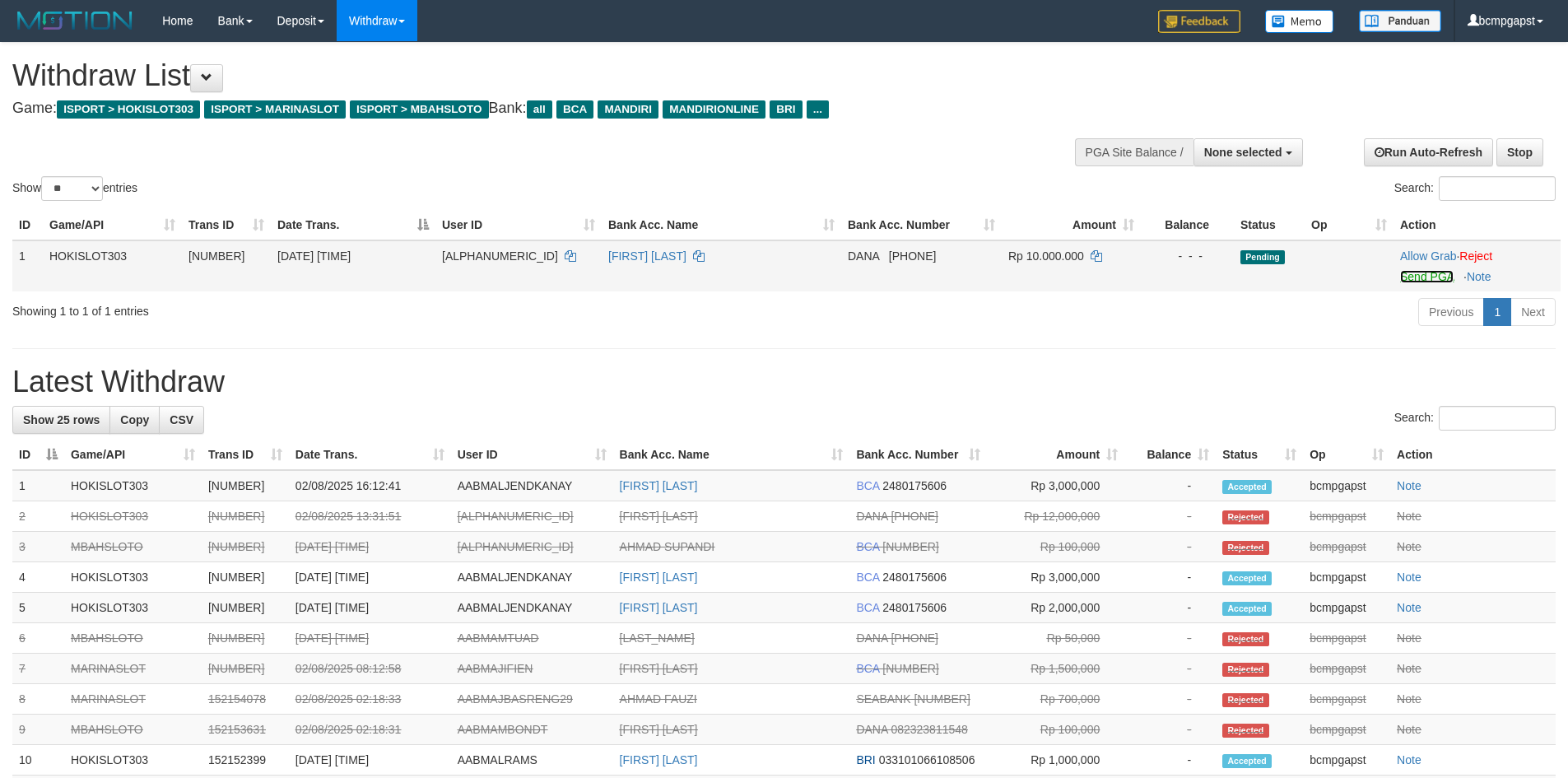 click on "Send PGA" at bounding box center [1426, 277] 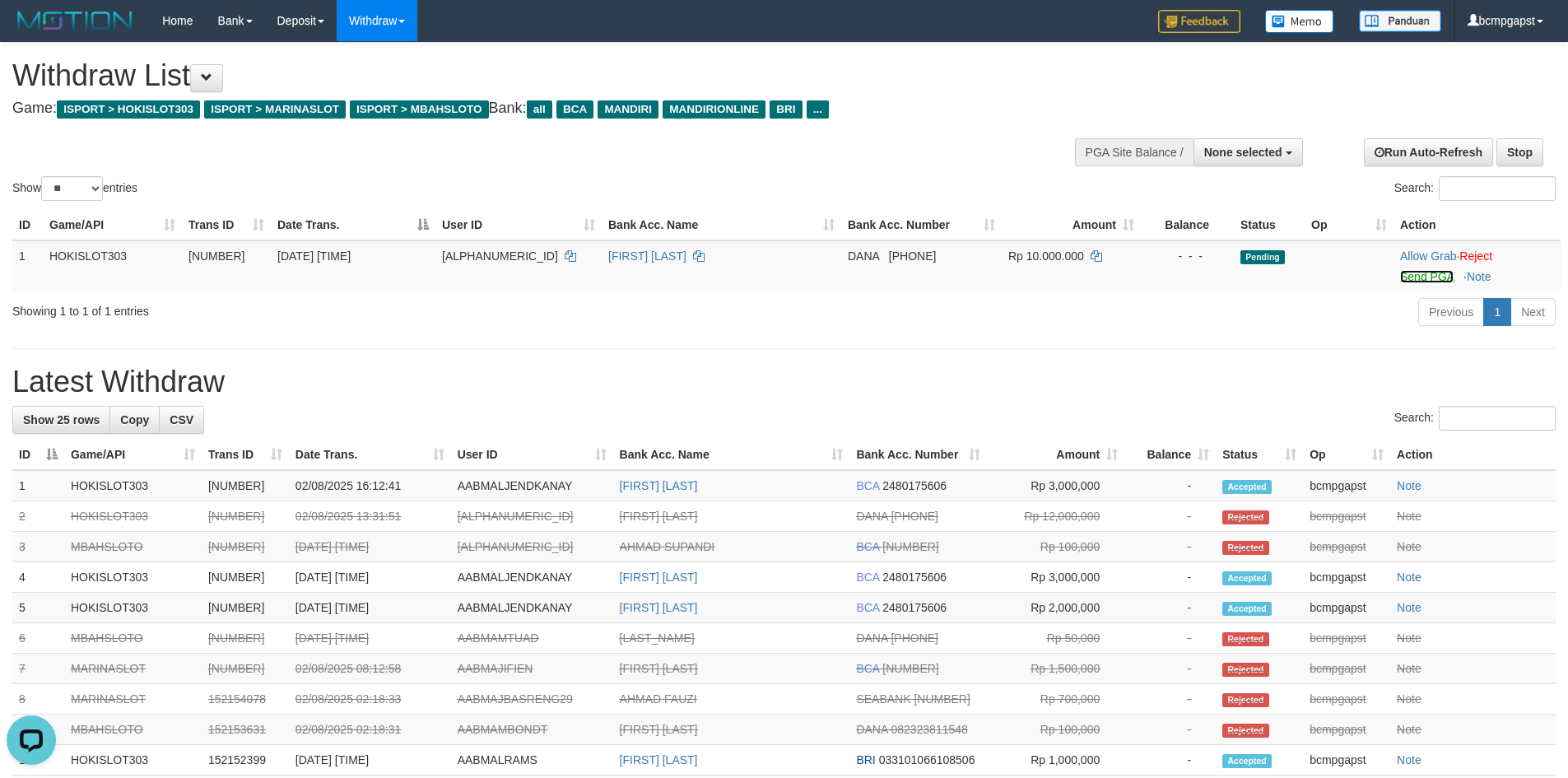scroll, scrollTop: 0, scrollLeft: 0, axis: both 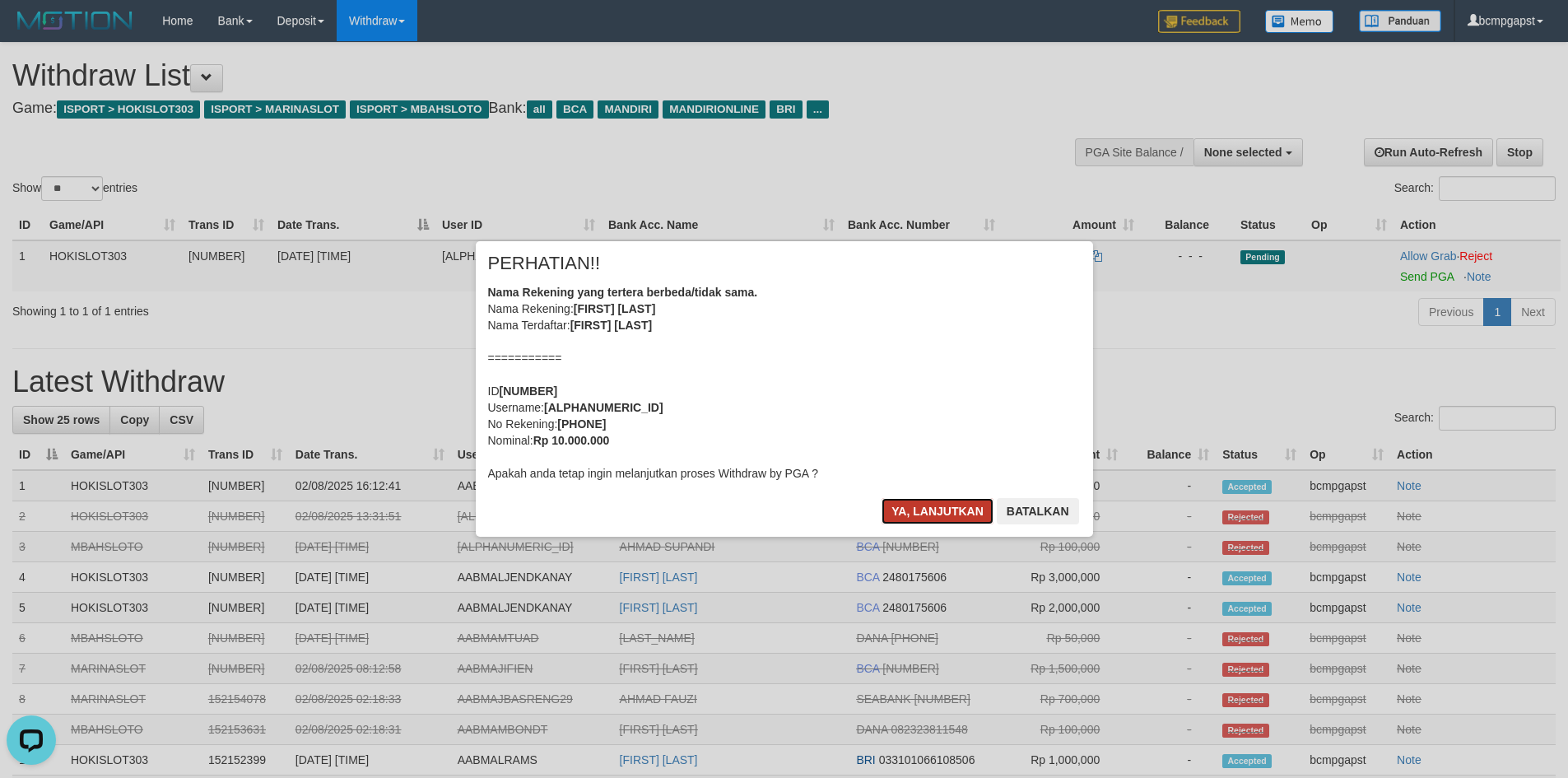 click on "Ya, lanjutkan" at bounding box center [938, 511] 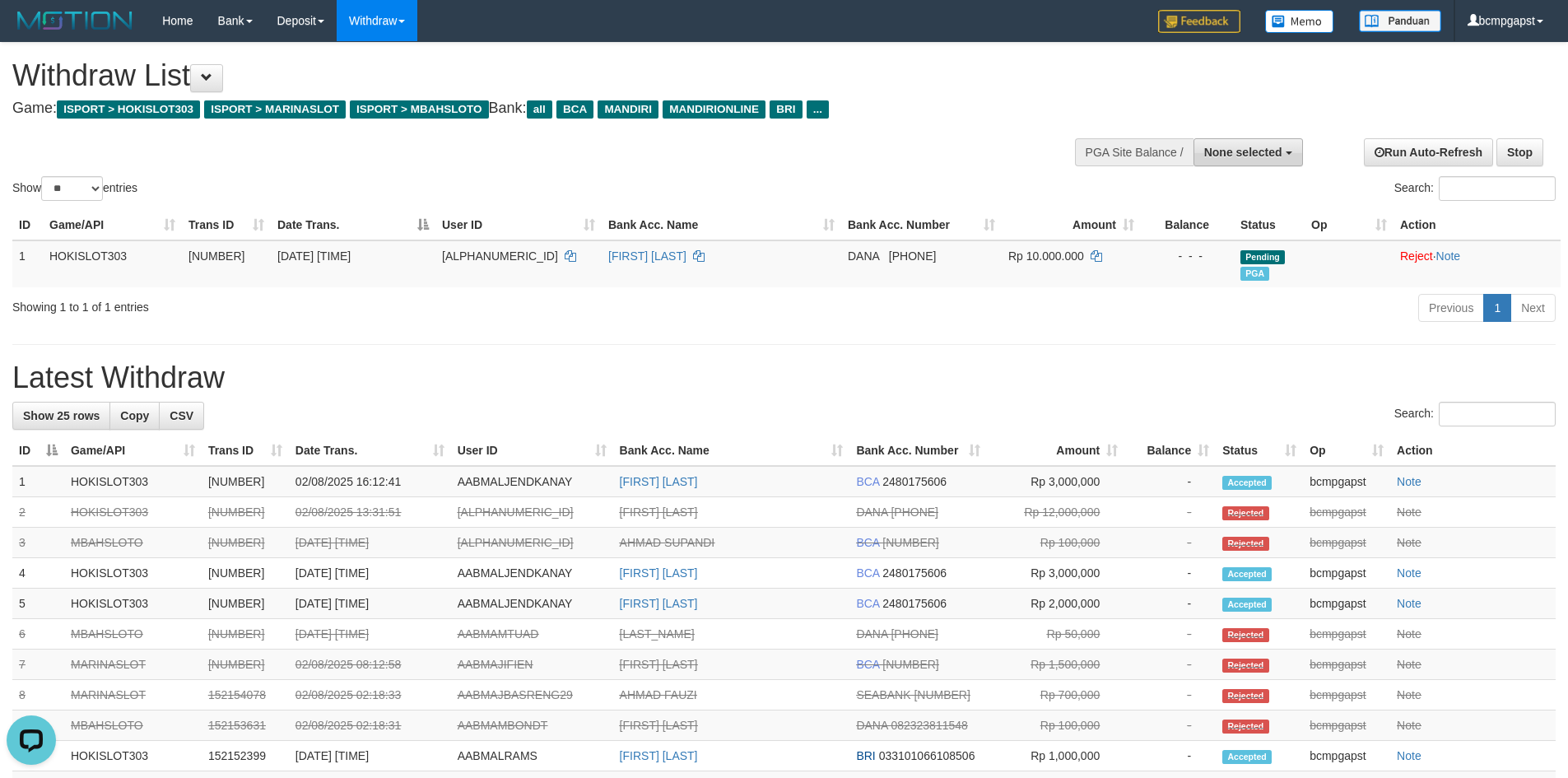 click on "None selected" at bounding box center [1248, 152] 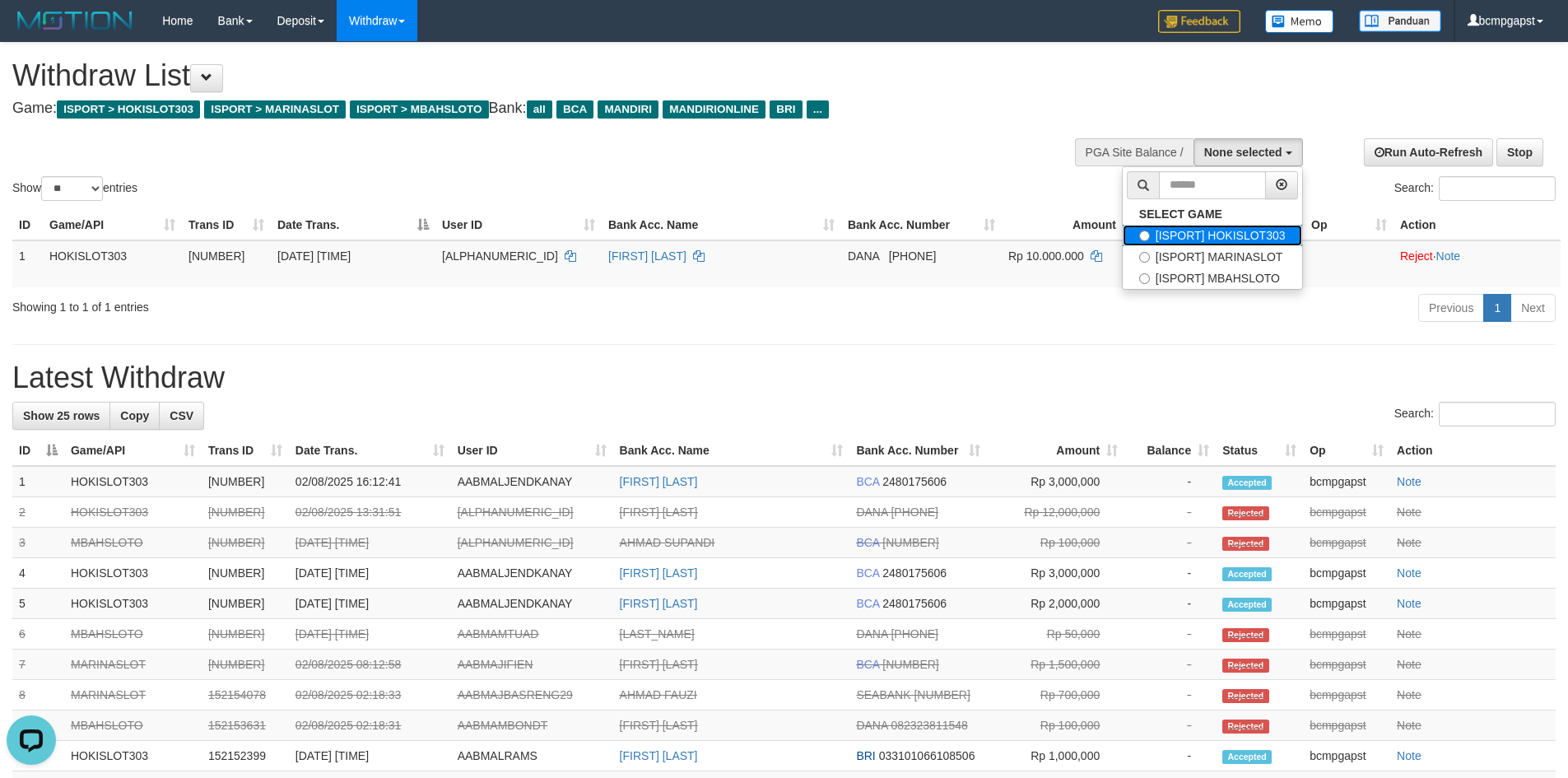 click on "[ISPORT] HOKISLOT303" at bounding box center (1212, 235) 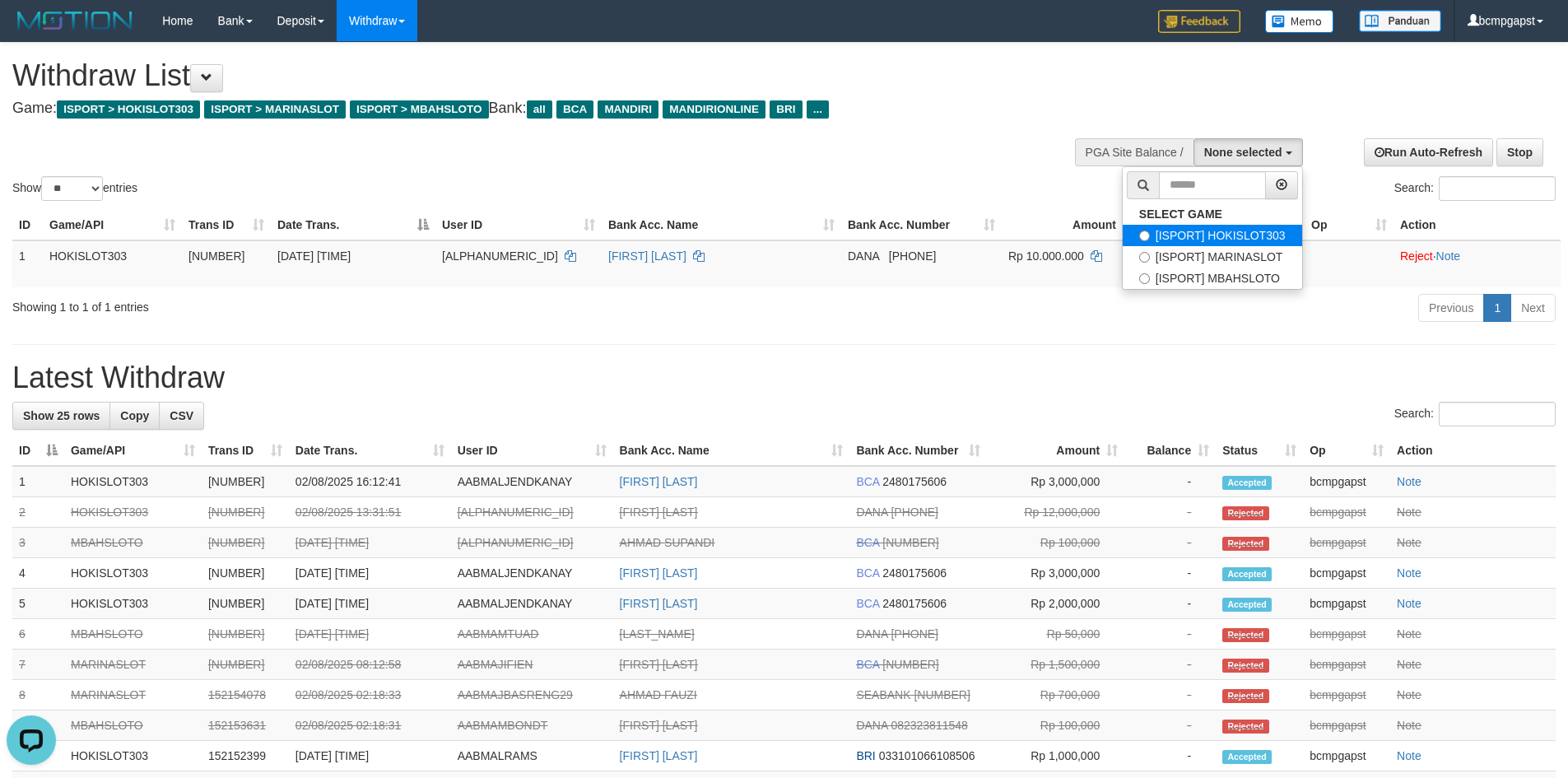 select on "****" 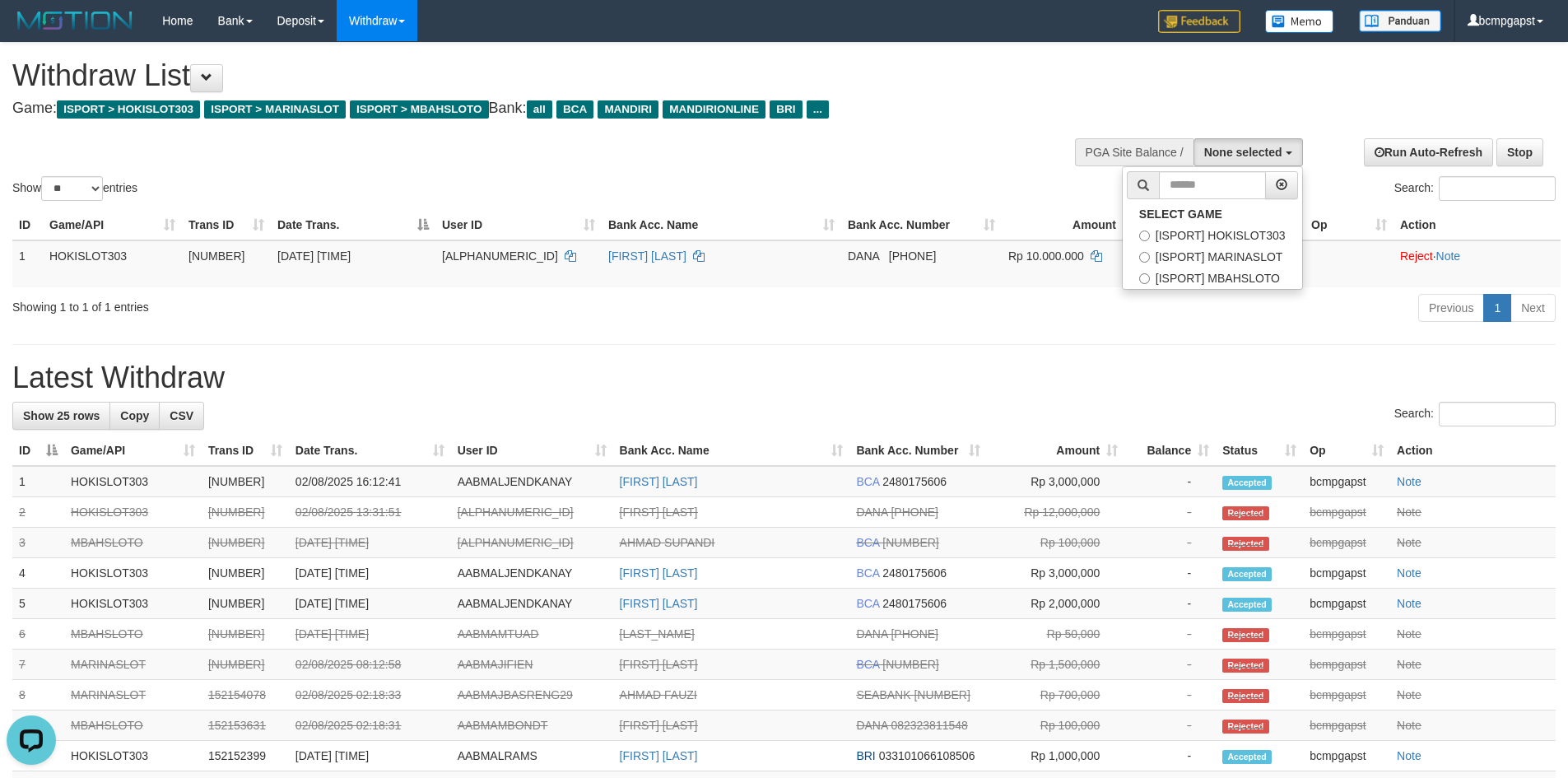 scroll, scrollTop: 15, scrollLeft: 0, axis: vertical 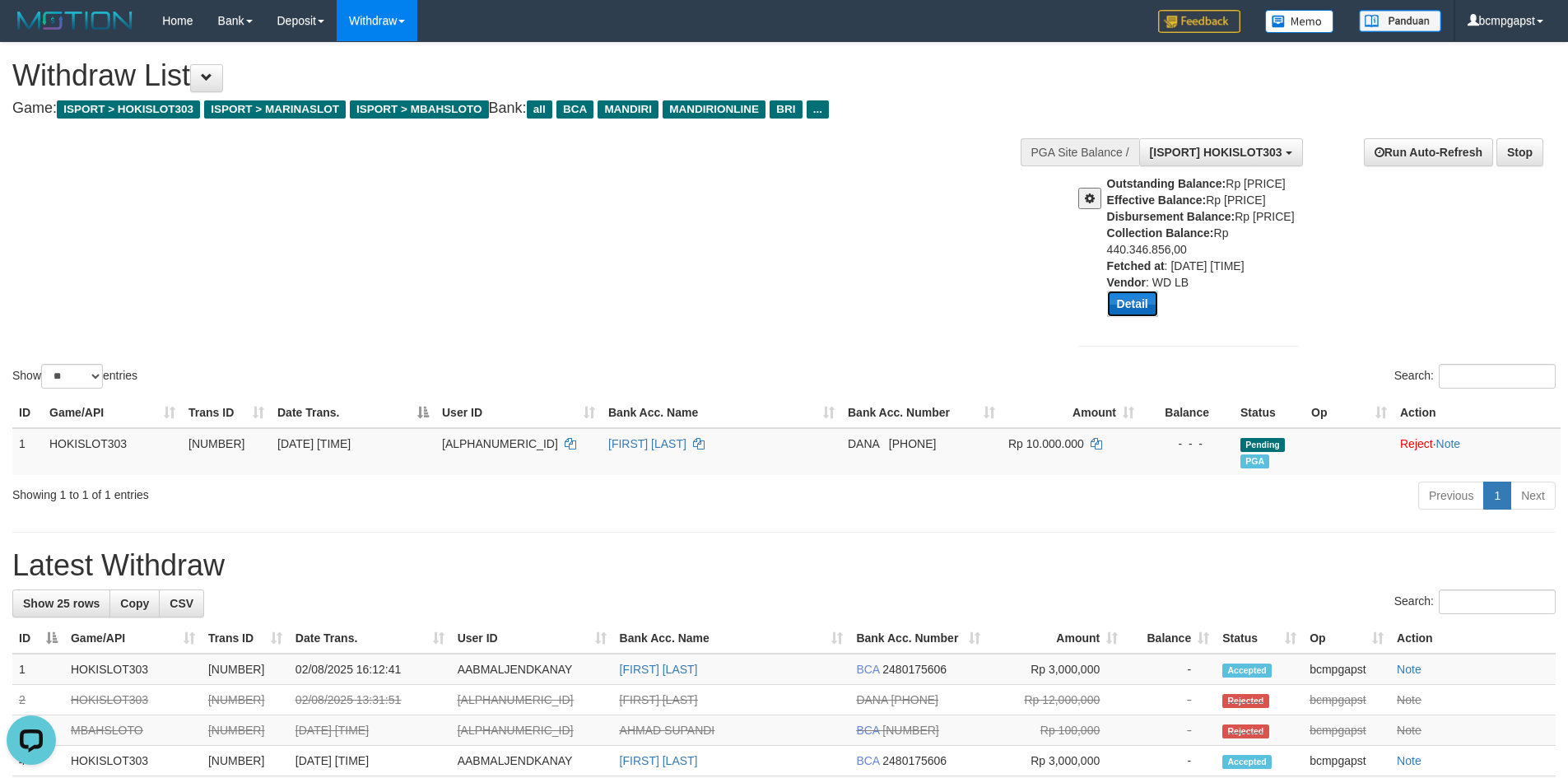 click on "Detail" at bounding box center (1133, 304) 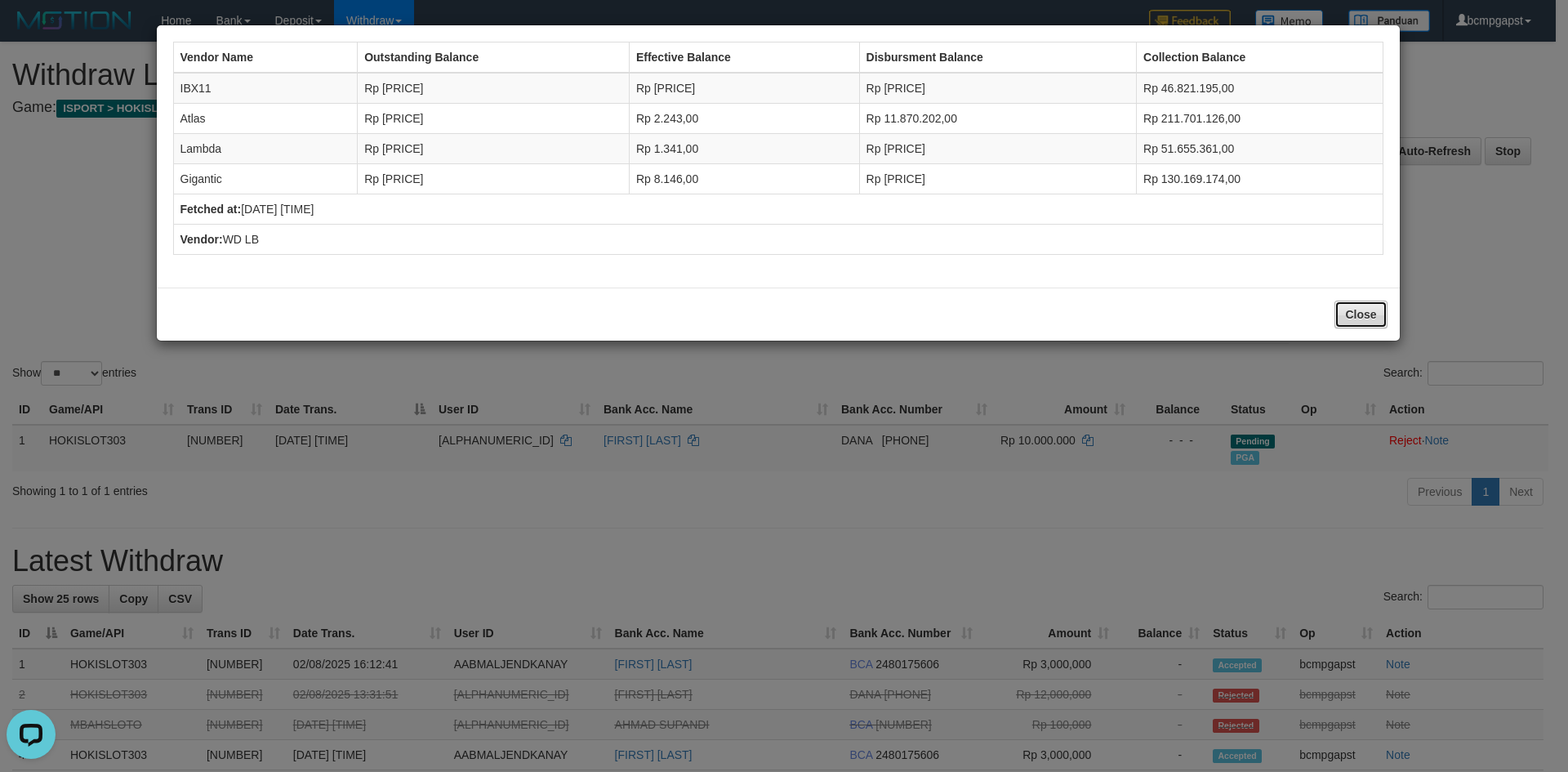 click on "Close" at bounding box center (1361, 315) 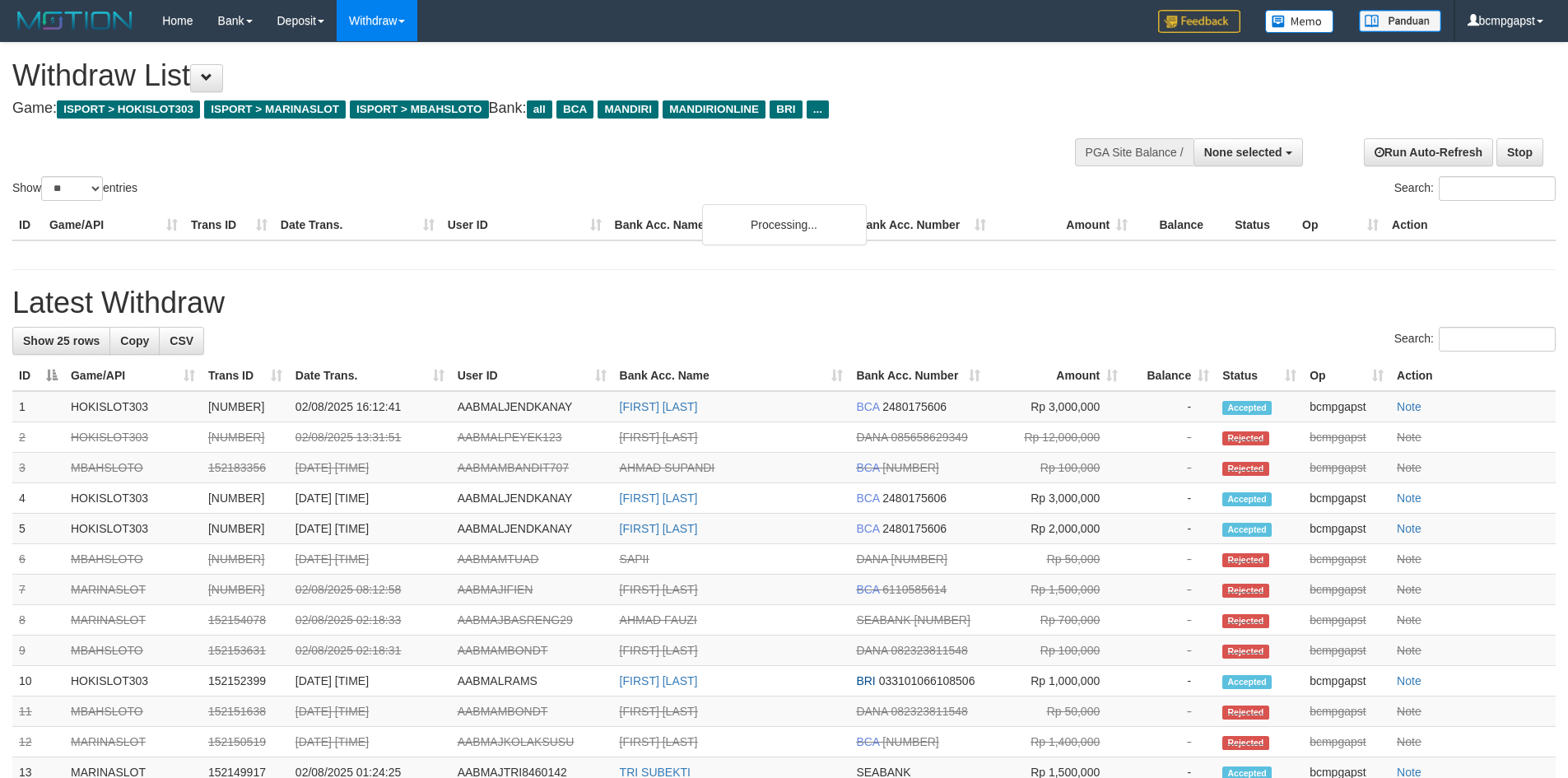 select 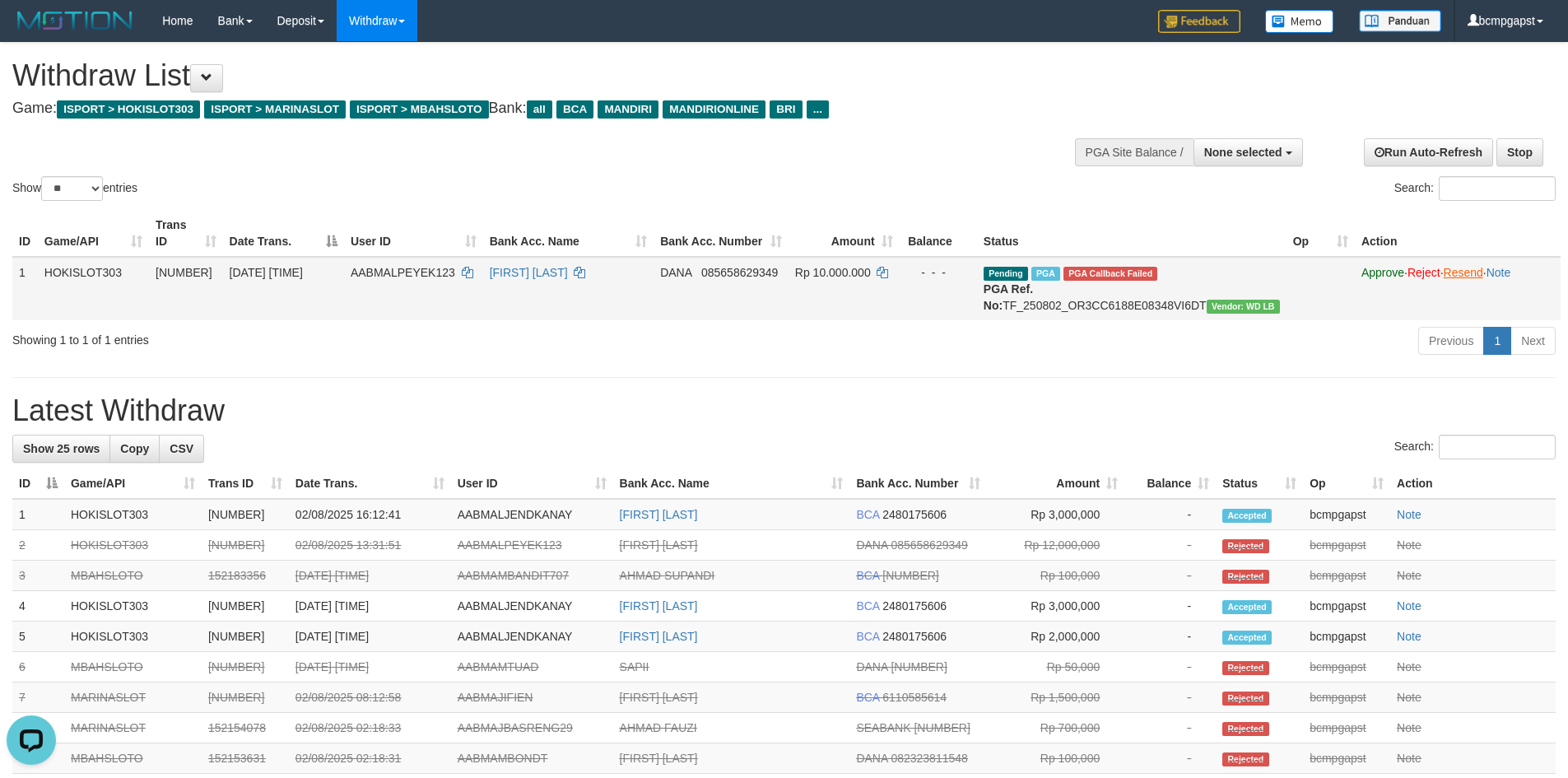 scroll, scrollTop: 0, scrollLeft: 0, axis: both 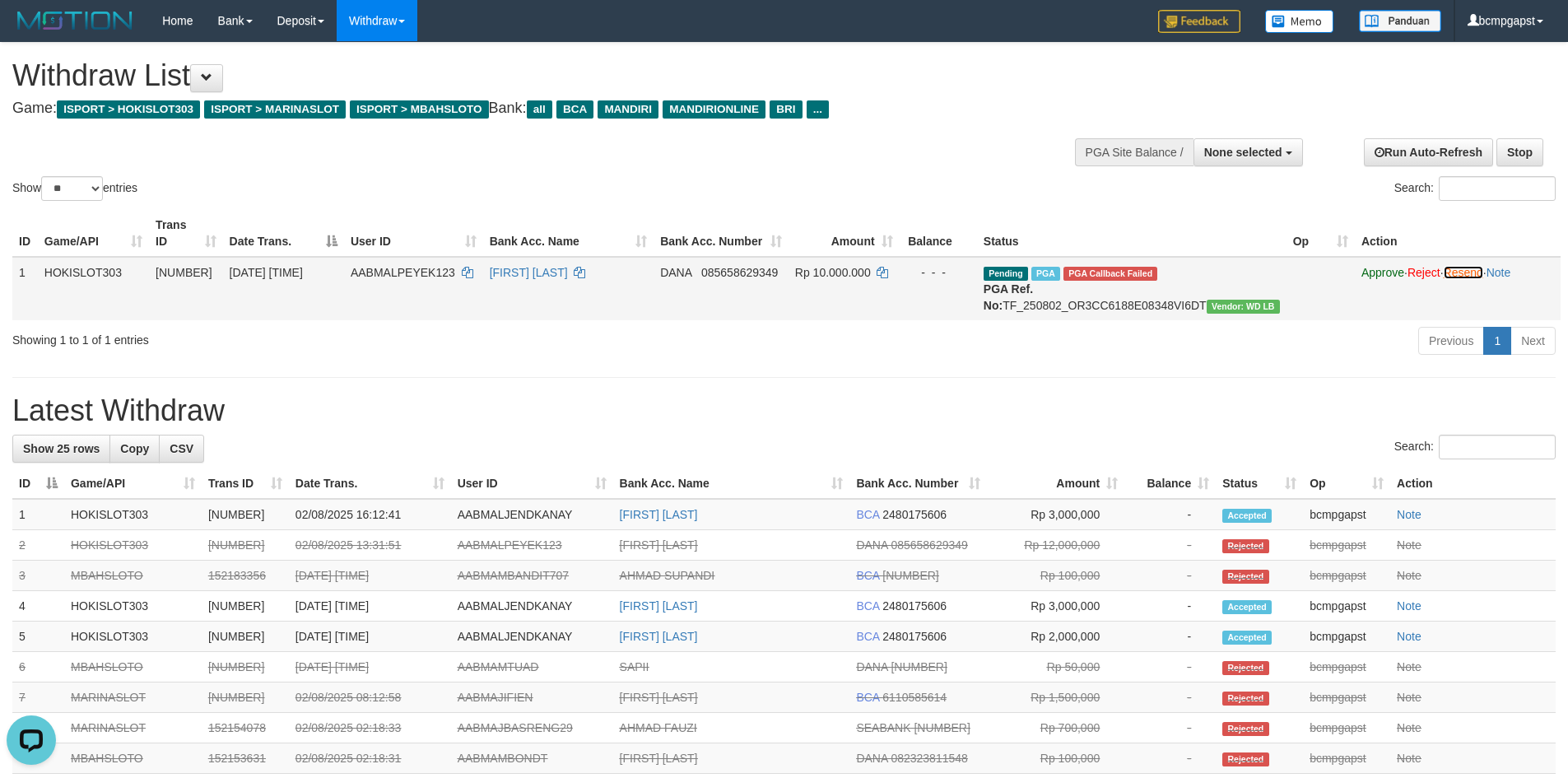 click on "Resend" at bounding box center (1463, 273) 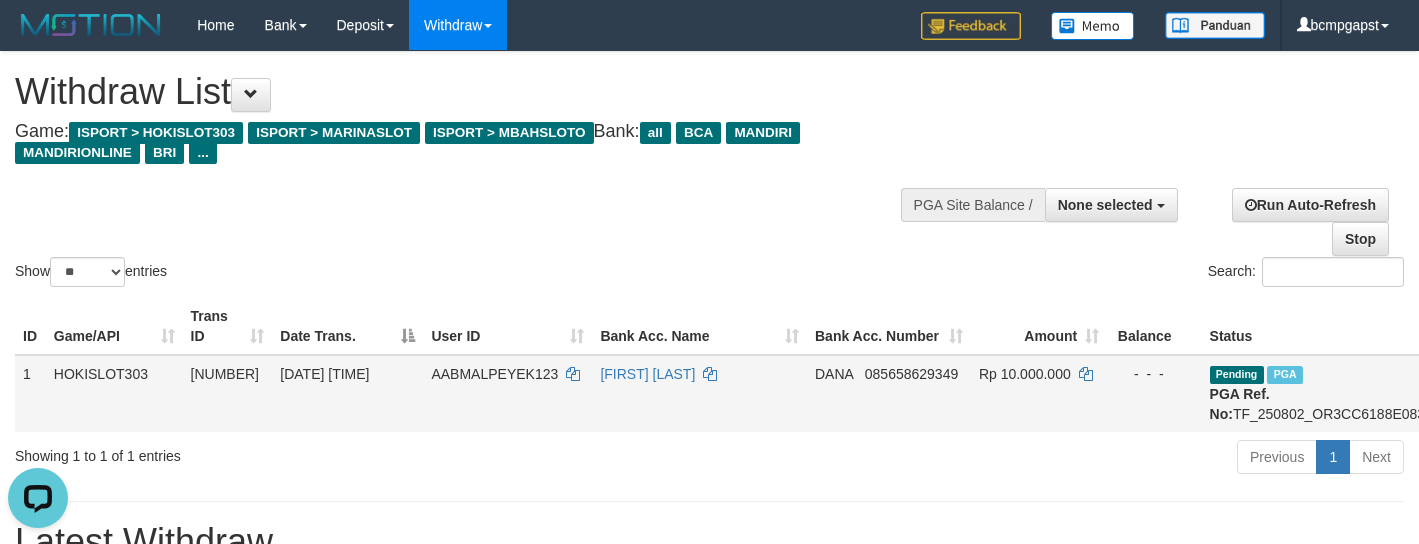 click on "ID Game/API Trans ID Date Trans. User ID Bank Acc. Name Bank Acc. Number Amount Balance Status Op Action
1 HOKISLOT303 152195754 02/08/2025 16:47:57 AABMALPEYEK123    SAPUAN HADI    DANA     085658629349 Rp 10.000.000    -  -  - Pending   PGA   PGA Callback Failed {"signature":"bdaf56814eb73324af706dc81f6c2b078bedf12a9559b9e6c9a280bae7961529","reference_no":"TF_250802_OR3CC6188E08348VI6DT","unique_id":"1399-152195754-20250802","amount":"10000000.00","fee":"0.00","merchant_surcharge_rate":"0.00","charge_to":"MERC","payout_amount":"10000000.00","disbursement_status":2,"disbursement_description":"FAILED","payout_at":null,"created_at":"2025-08-02 16:51:48","bank":{"code":"dana","name":"DANA","account_number":"085658629349","account_name":"SAPUAN HADI"},"failure_reason":"failed"} PGA Ref. No:  TF_250802_OR3CC6188E08348VI6DT  Vendor: WD LB Approve    ·    Reject ·       ·    Note Processing..." at bounding box center (709, 365) 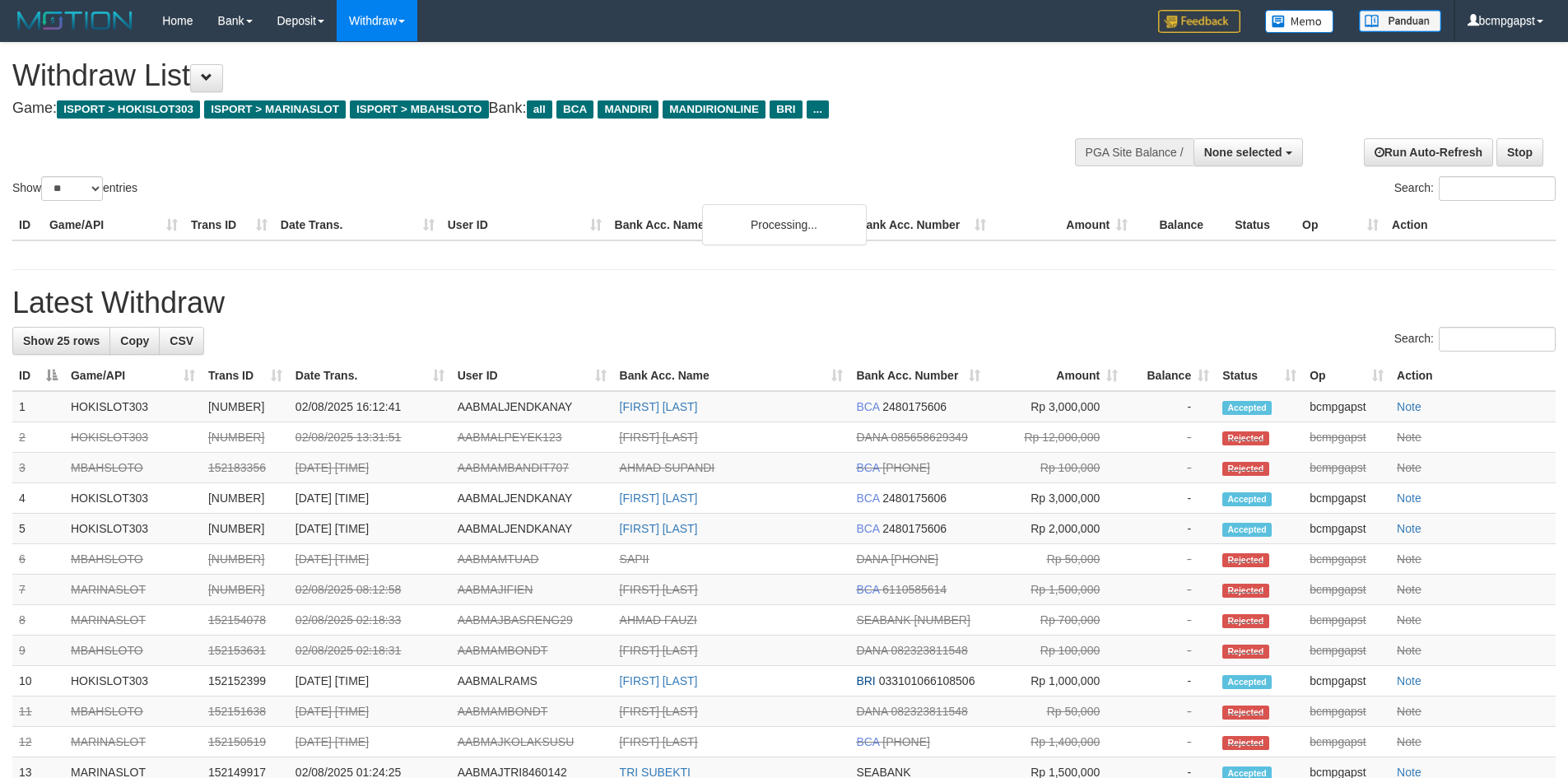 select 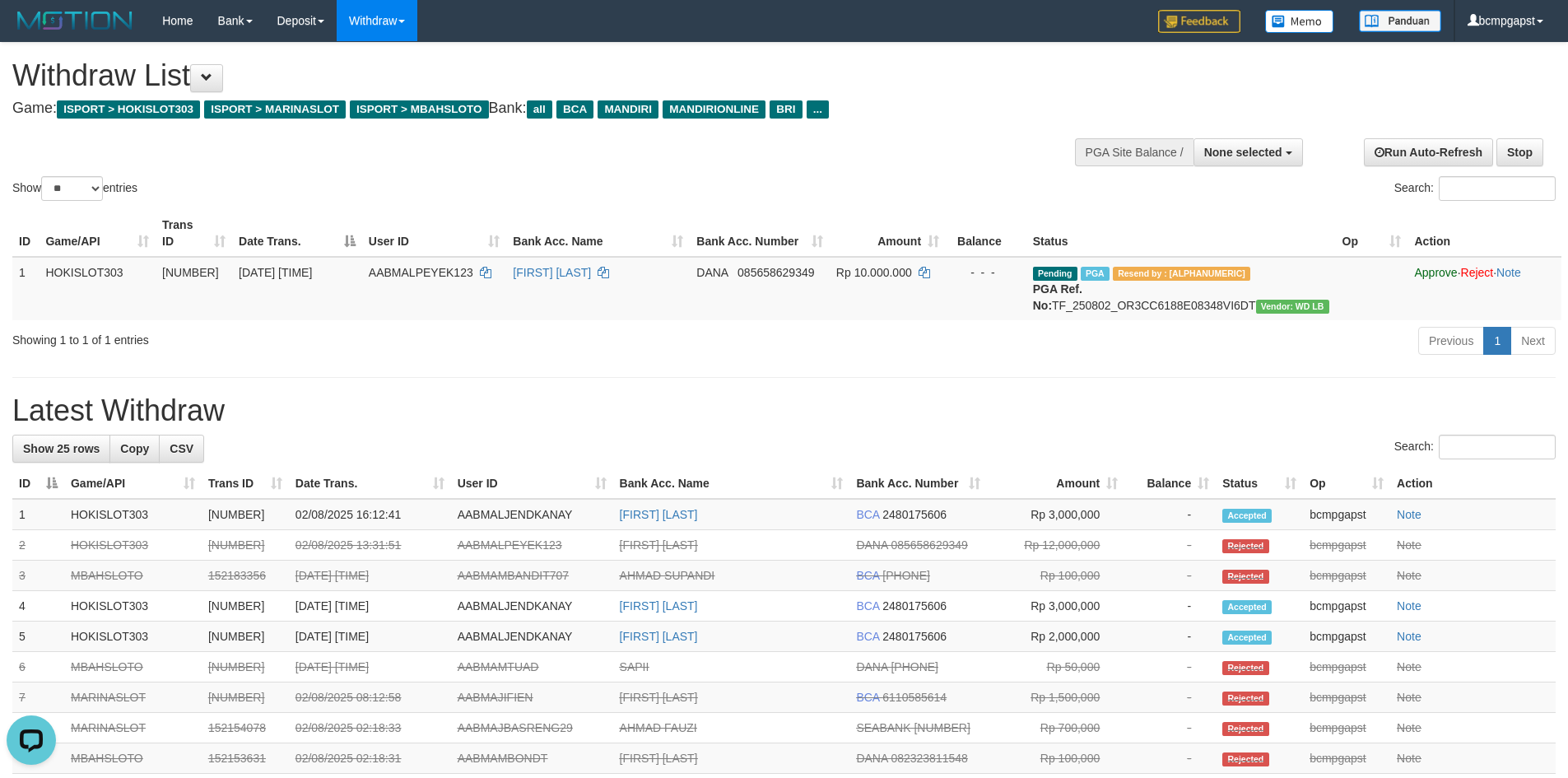 scroll, scrollTop: 0, scrollLeft: 0, axis: both 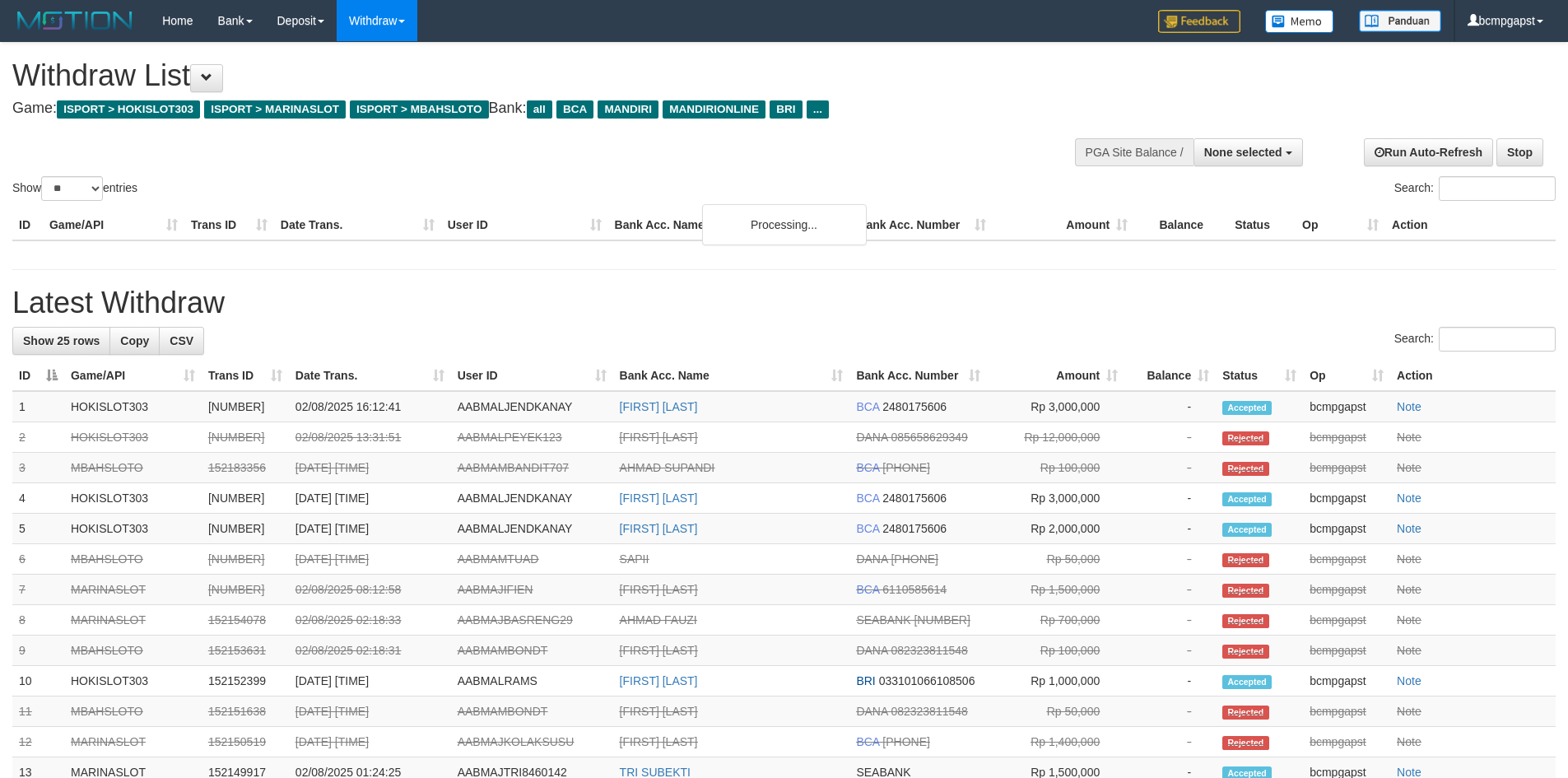 select 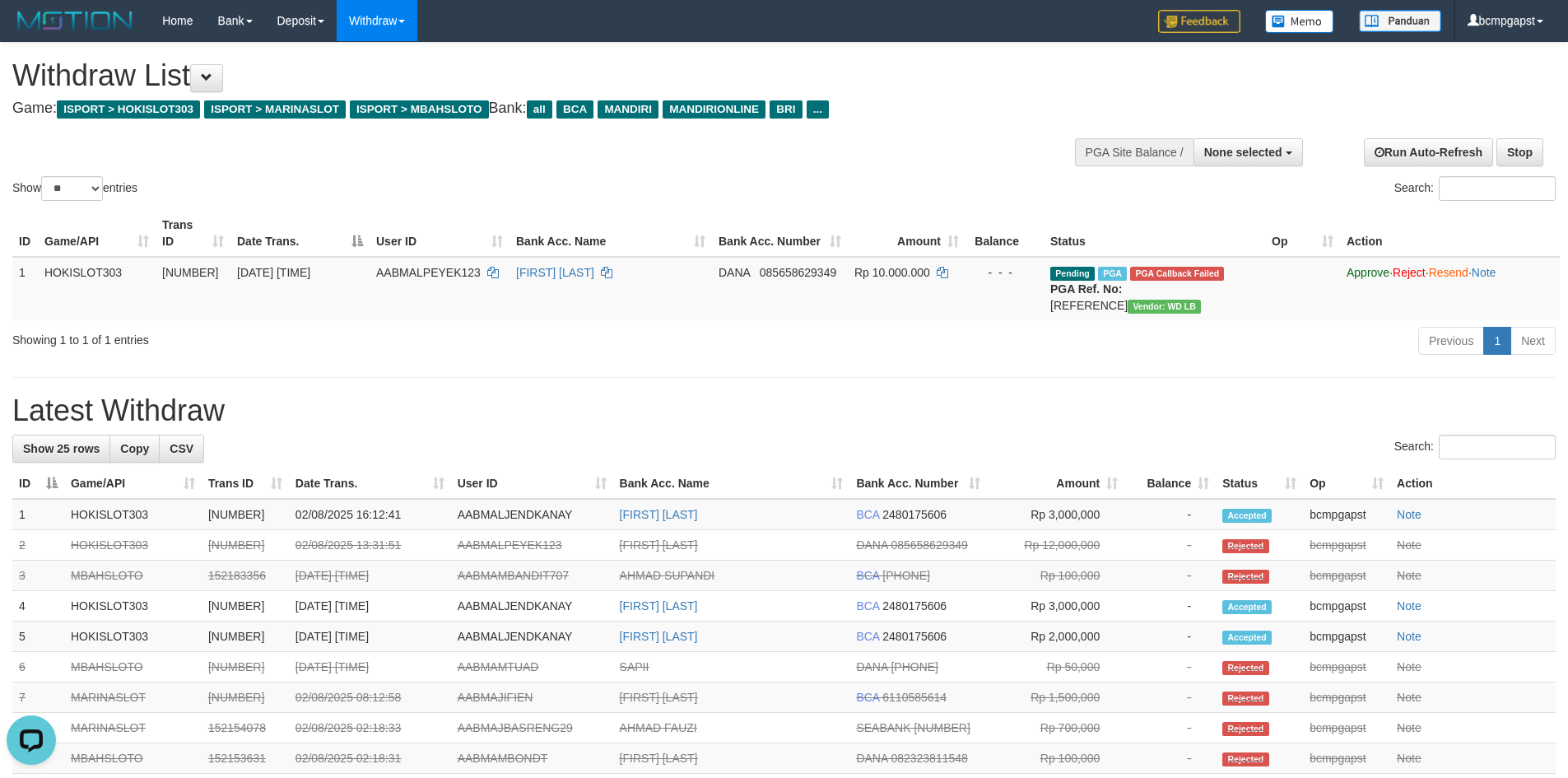scroll, scrollTop: 0, scrollLeft: 0, axis: both 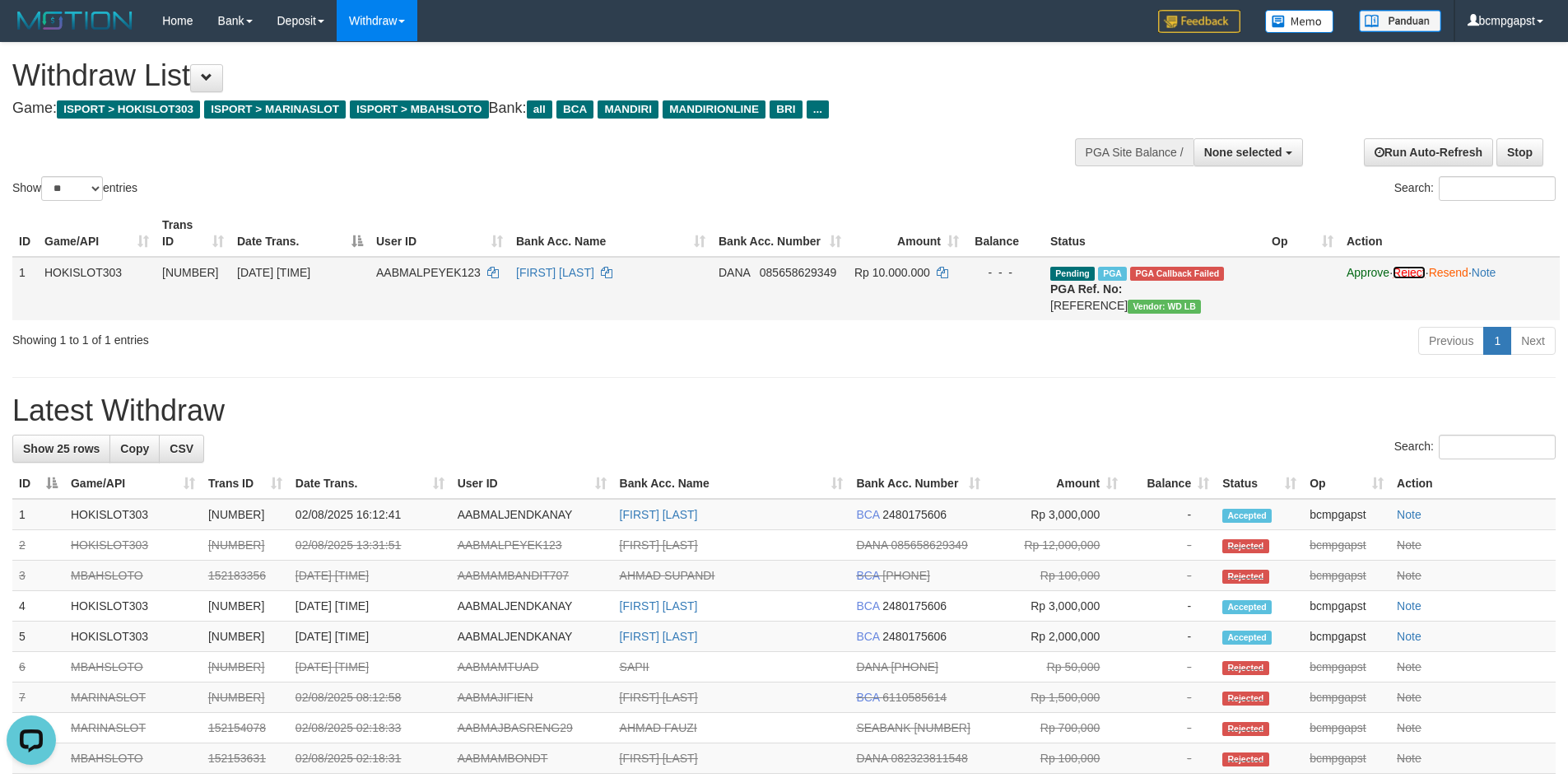 click on "Reject" at bounding box center (1409, 273) 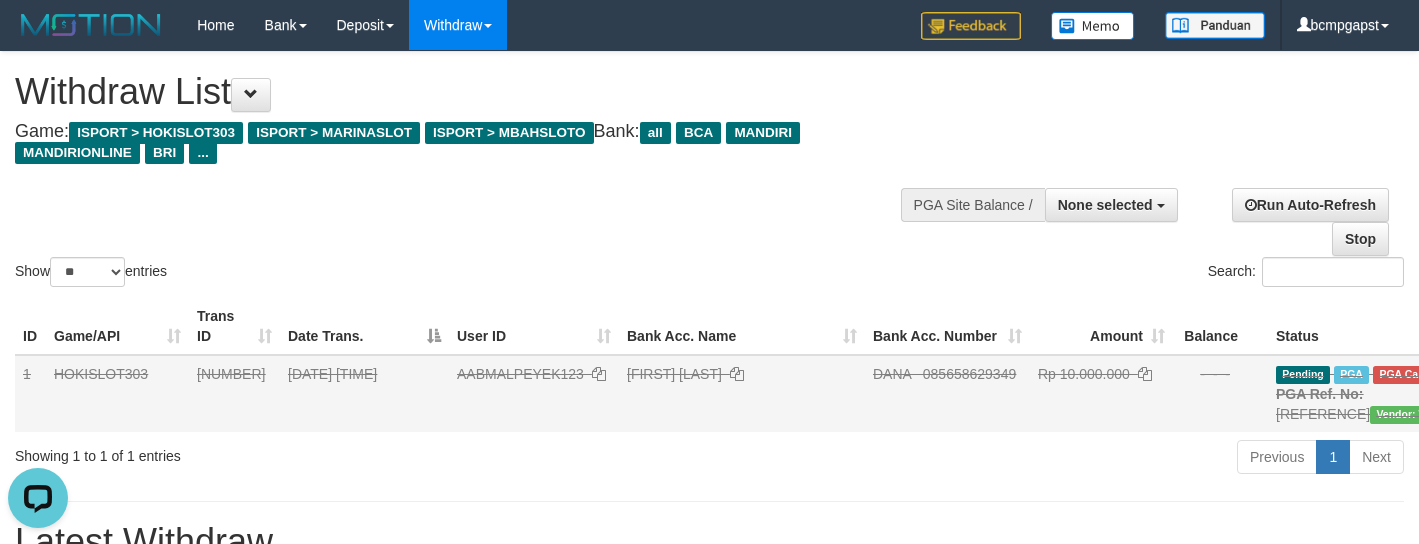click on "Previous 1 Next" at bounding box center (1005, 459) 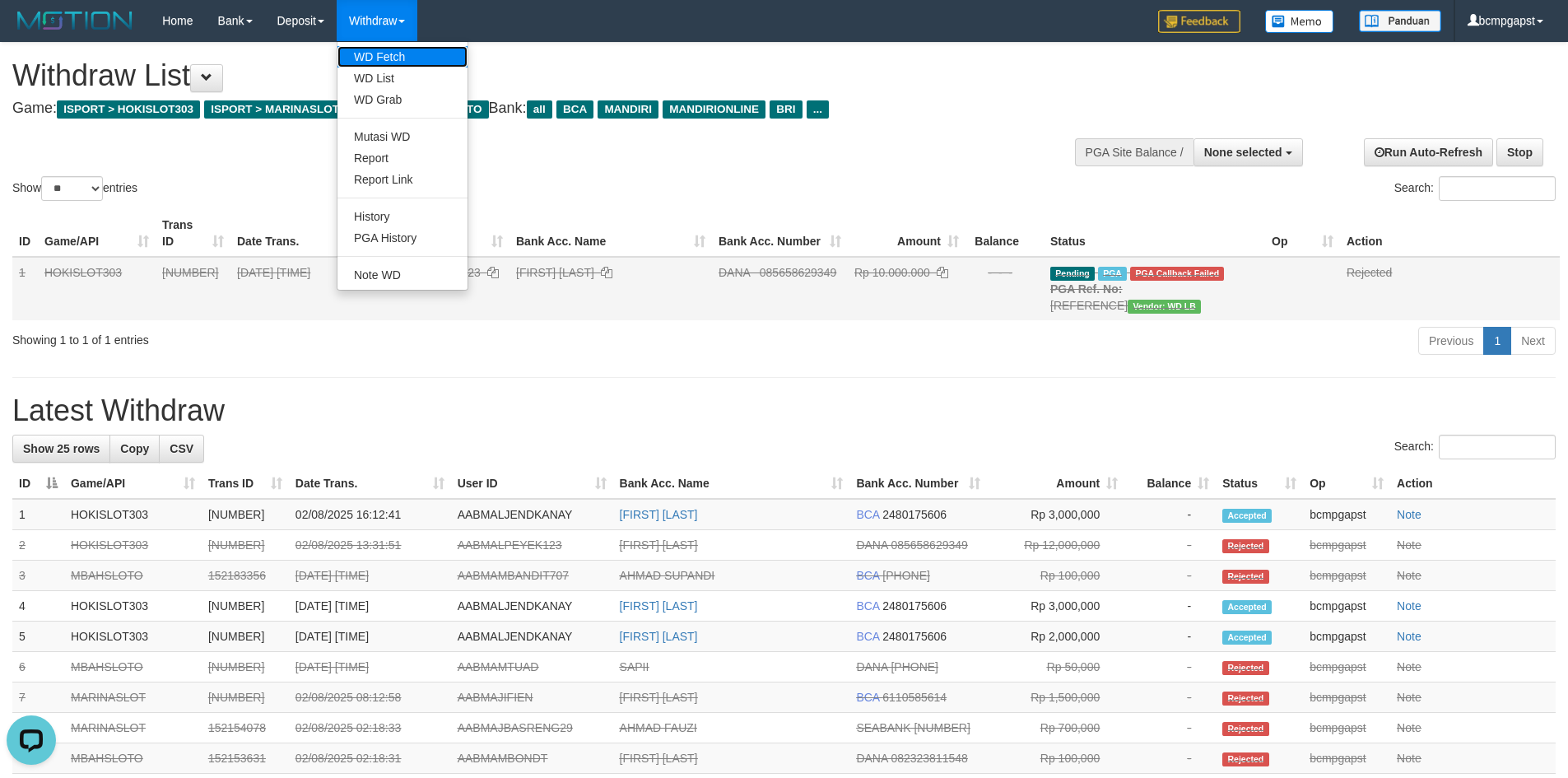 click on "WD Fetch" at bounding box center [402, 57] 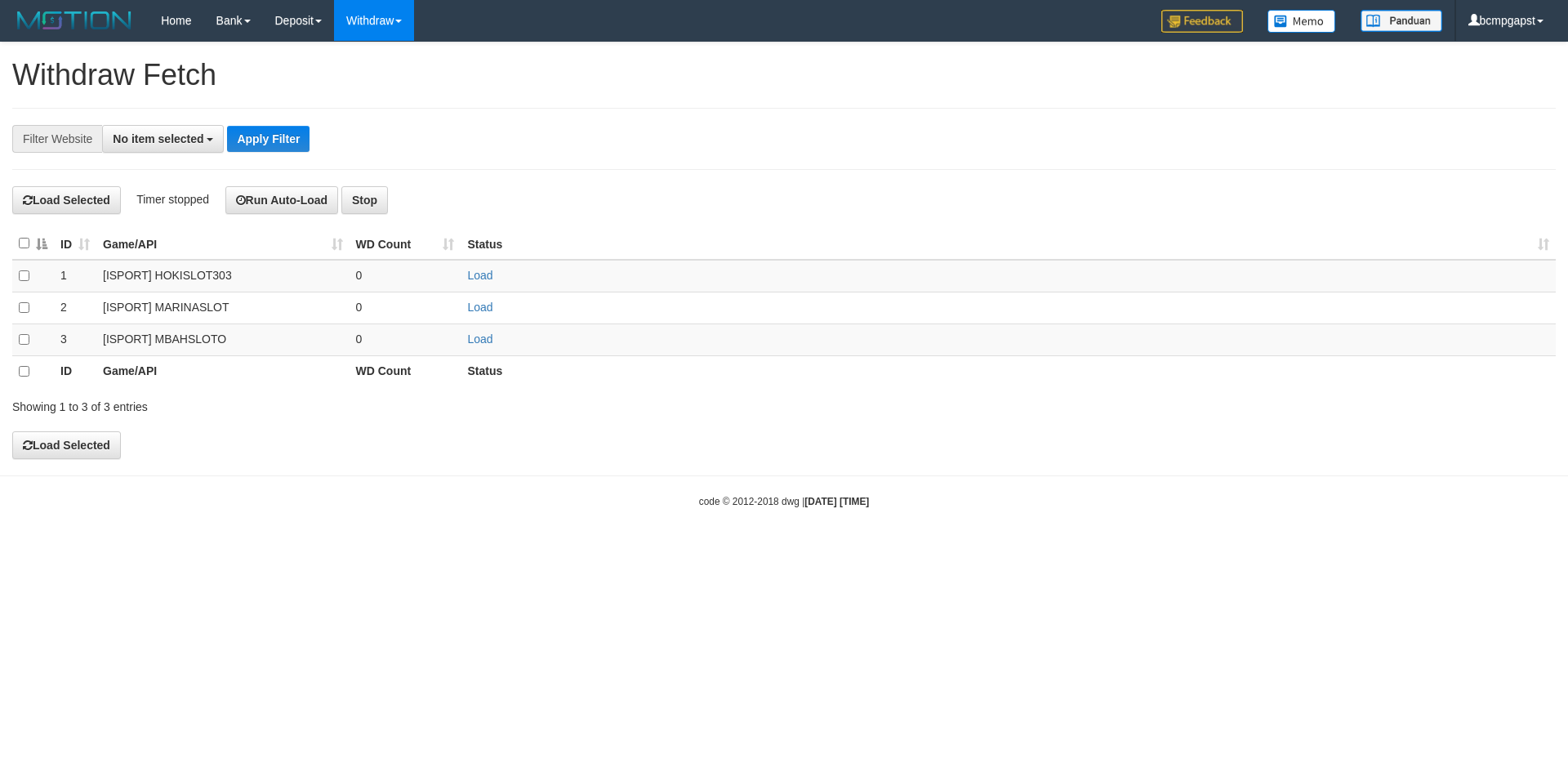 select 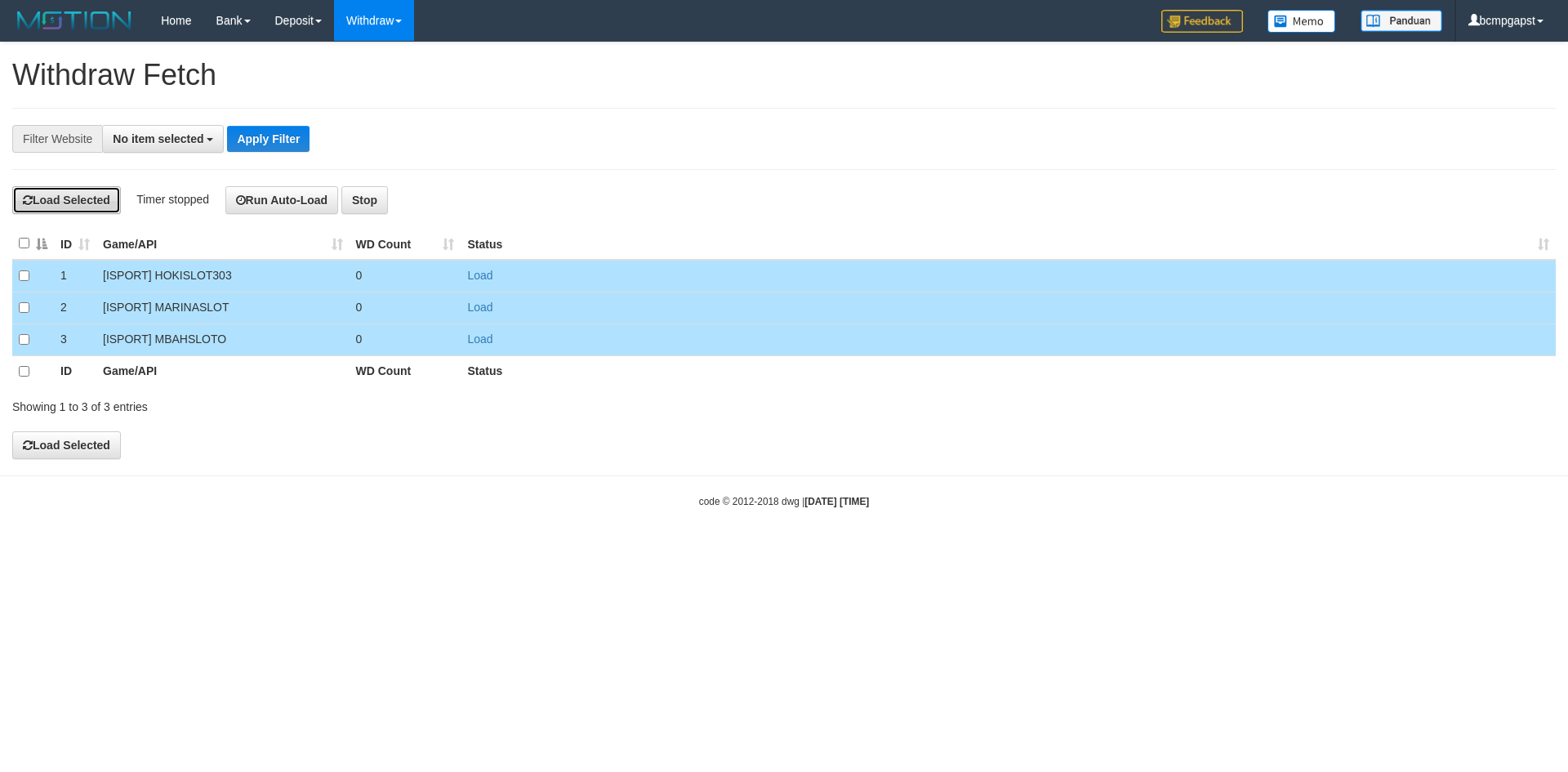 click on "Load Selected" at bounding box center (66, 200) 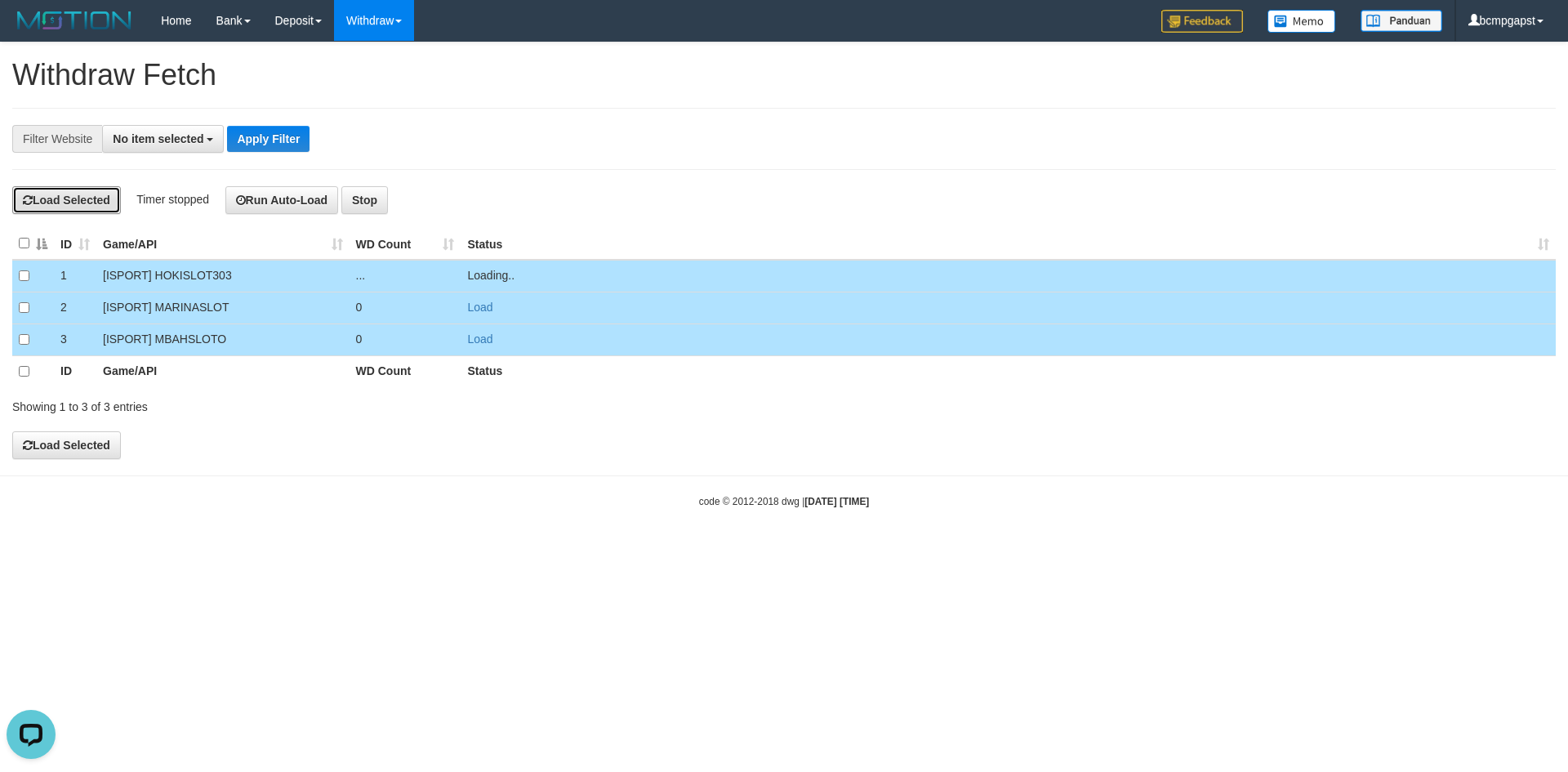 scroll, scrollTop: 0, scrollLeft: 0, axis: both 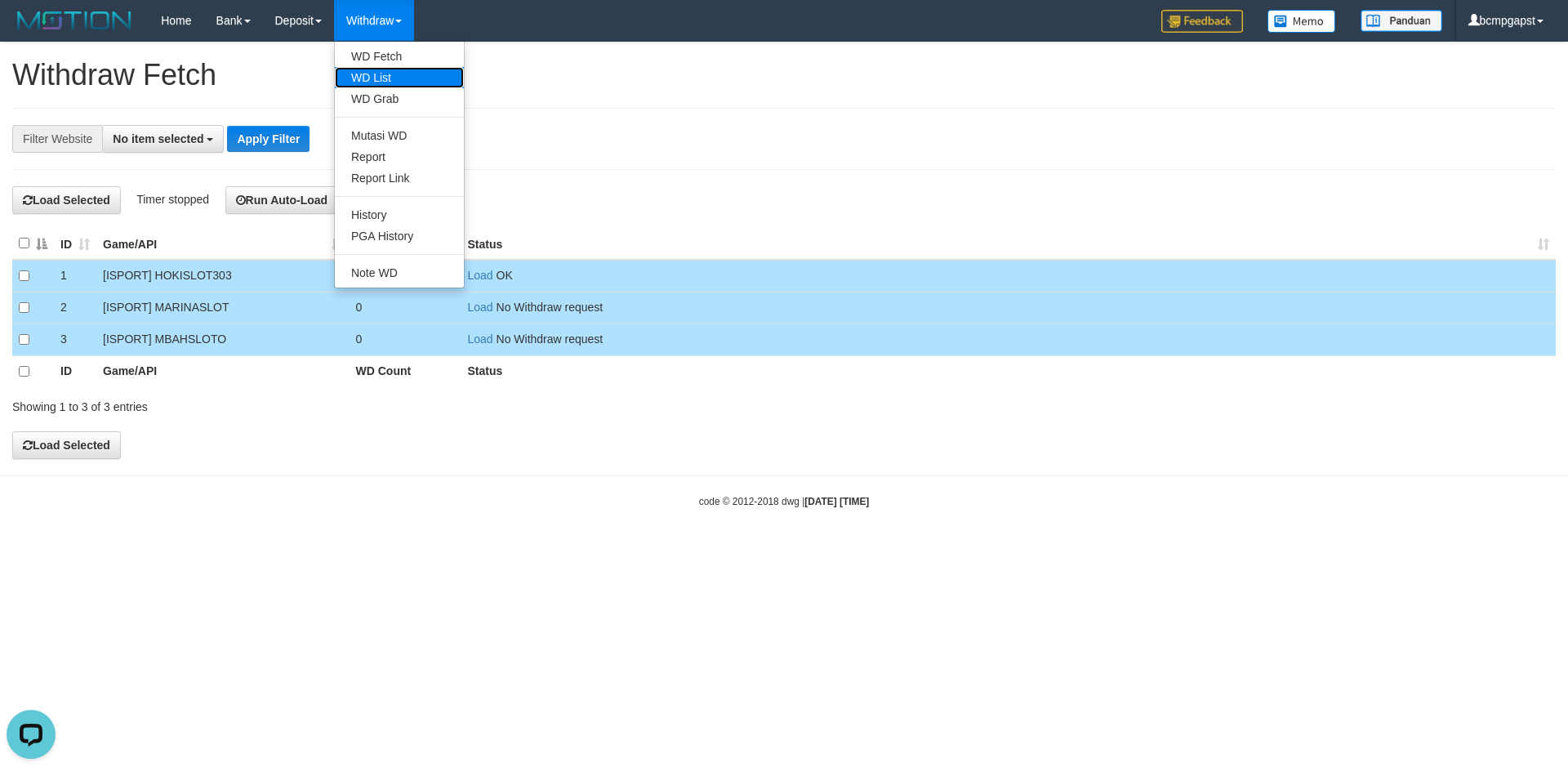 click on "WD List" at bounding box center (399, 78) 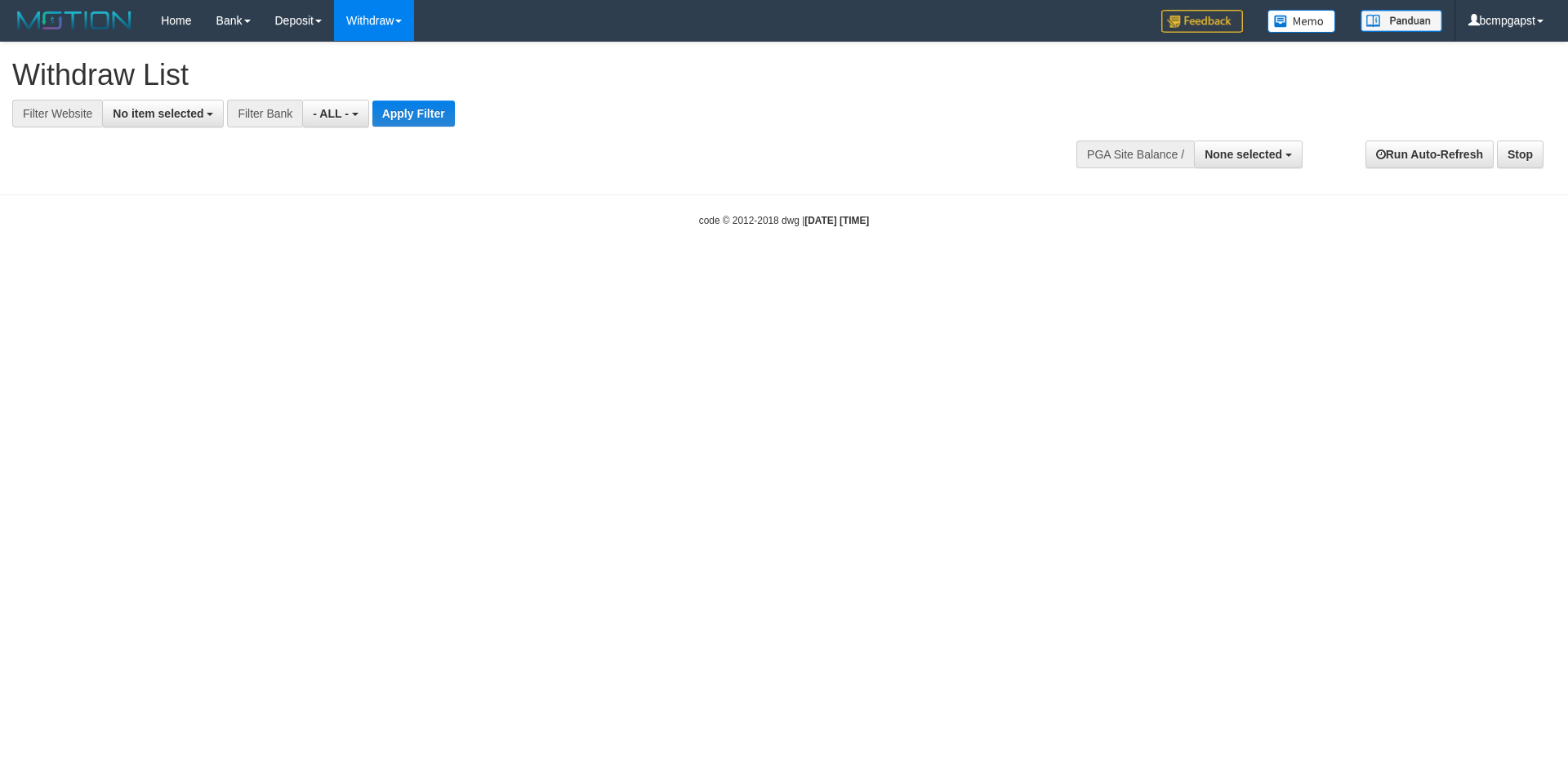 select 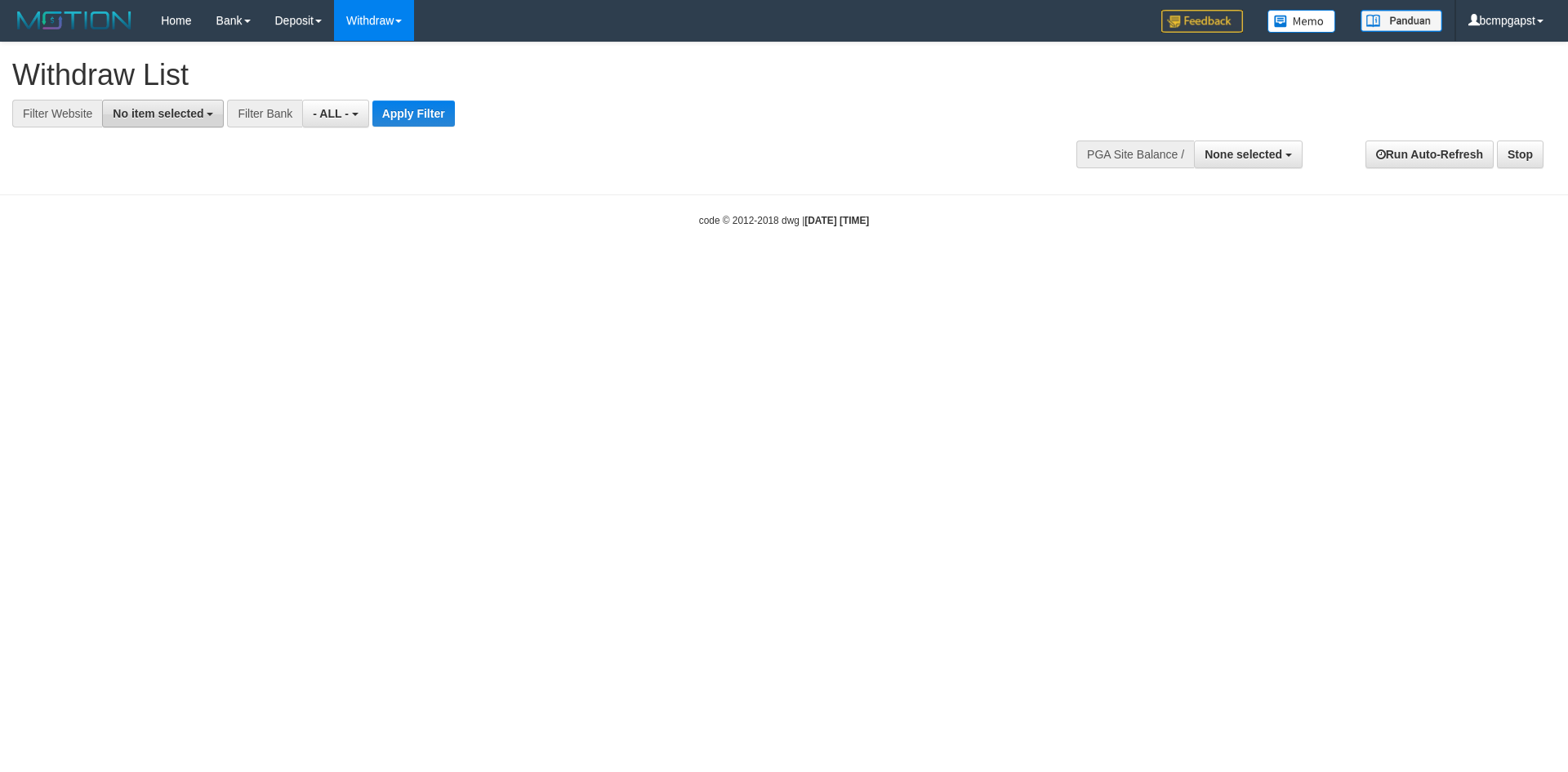 click on "No item selected" at bounding box center (158, 114) 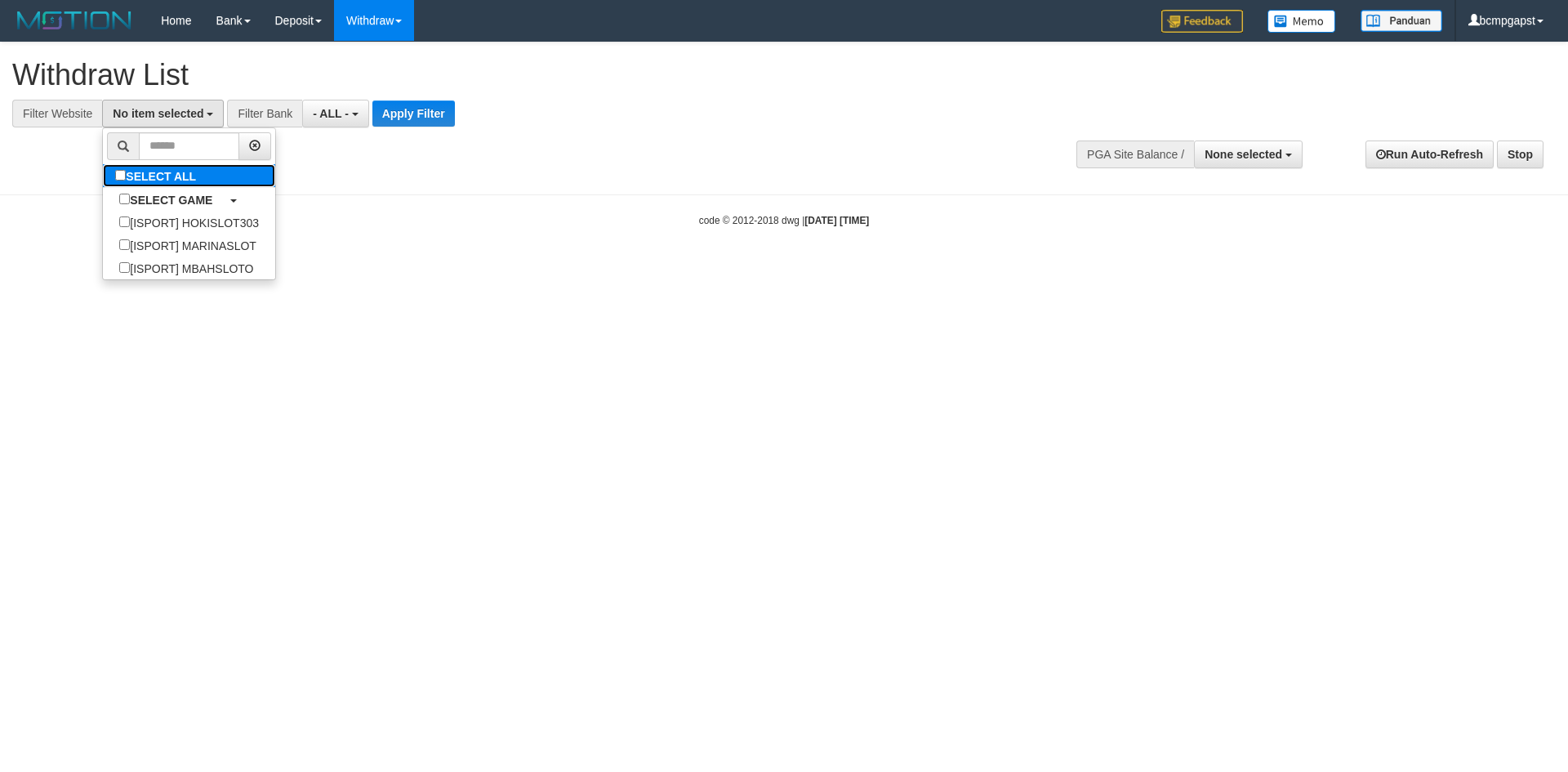 click on "SELECT ALL" at bounding box center (158, 176) 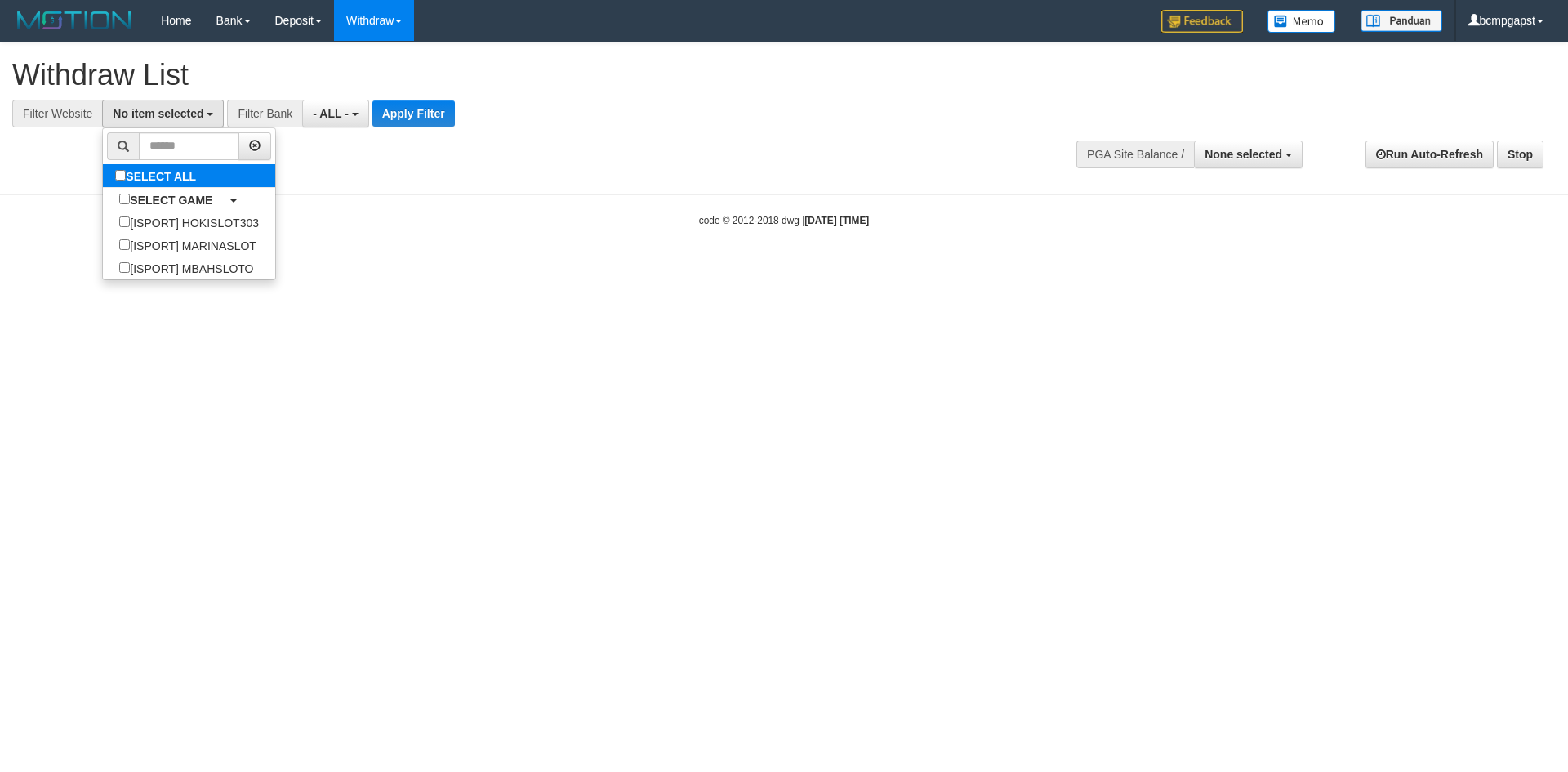 select on "****" 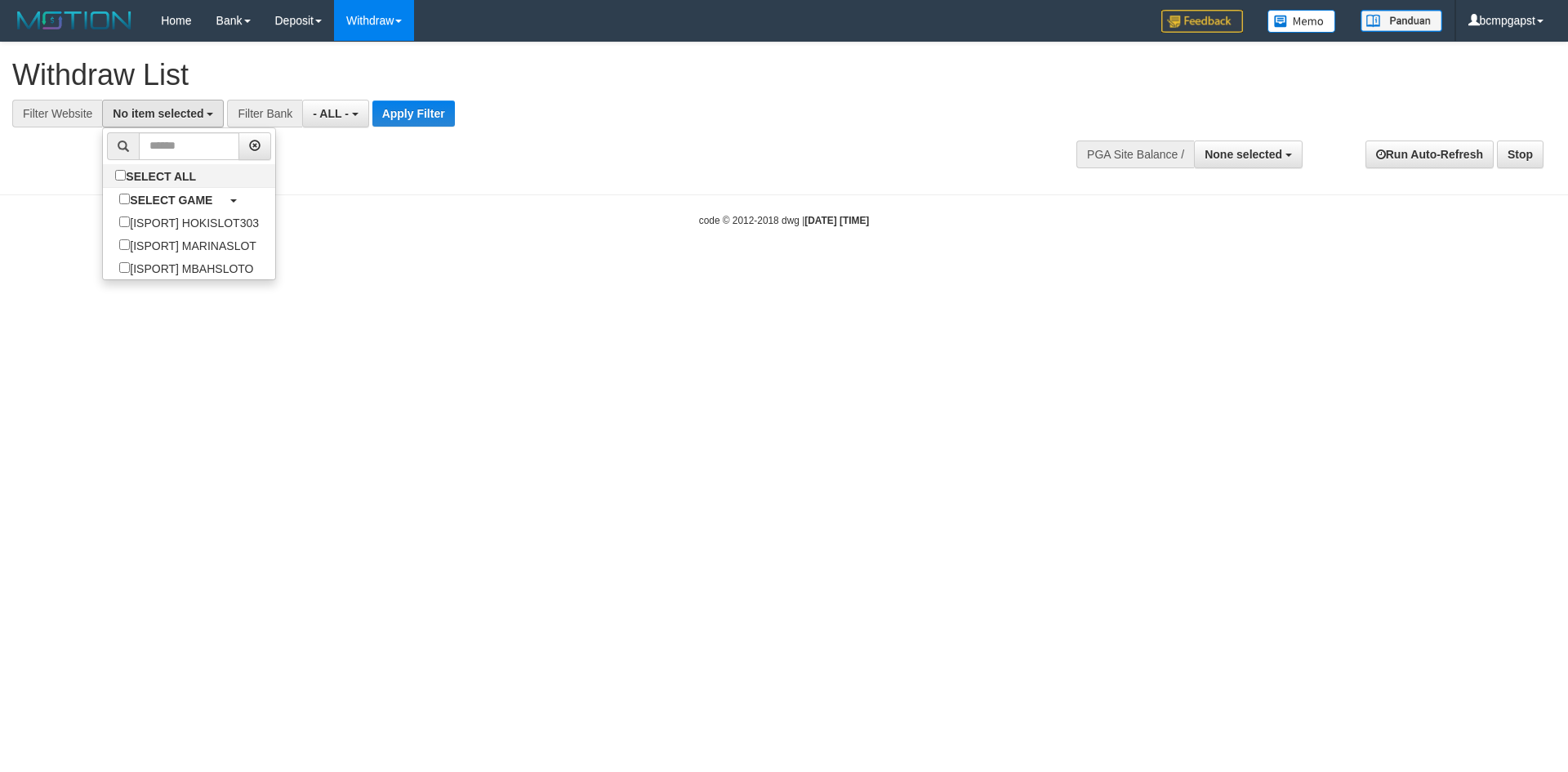 scroll, scrollTop: 15, scrollLeft: 0, axis: vertical 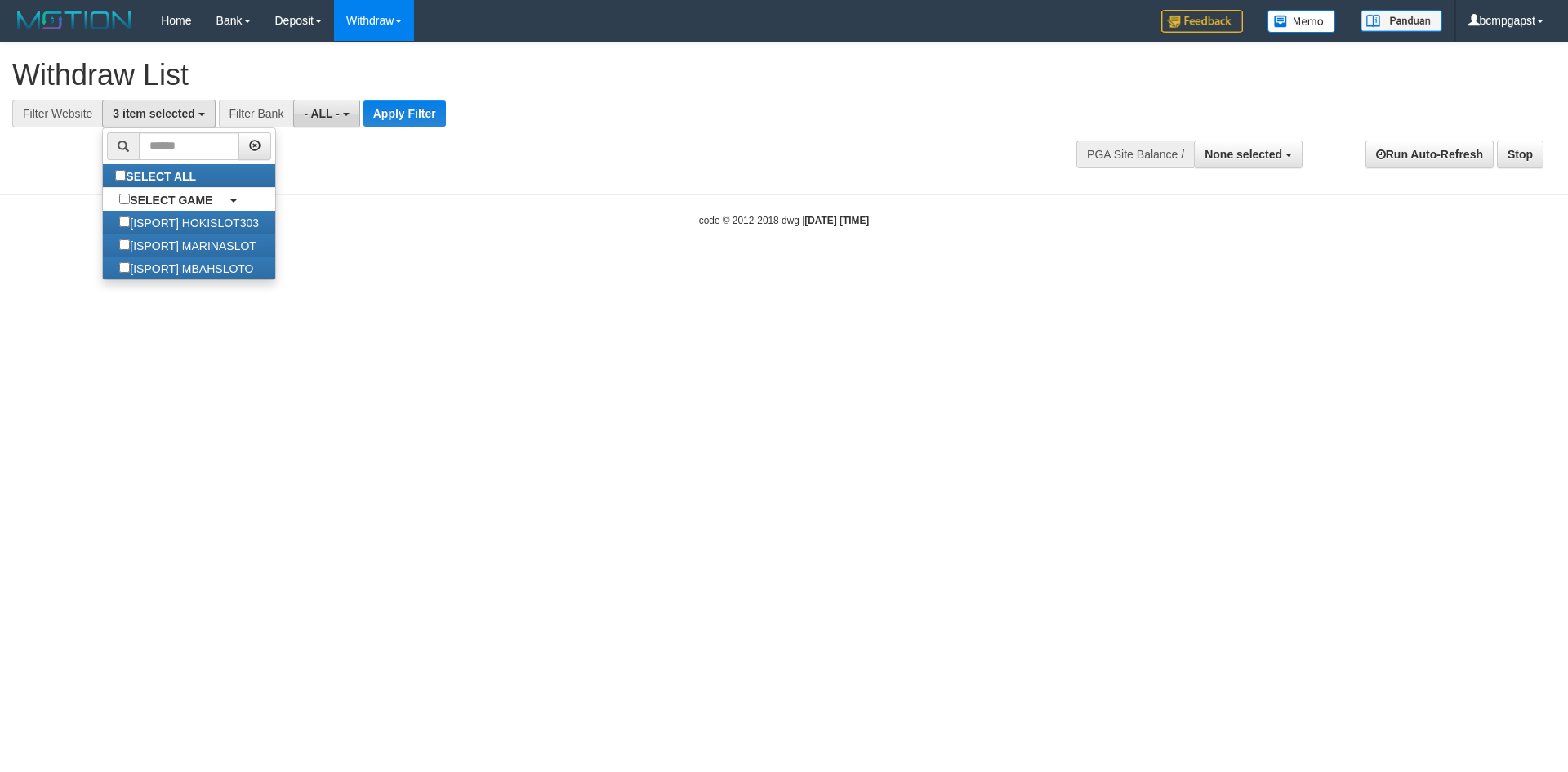 click on "- ALL -" at bounding box center (322, 114) 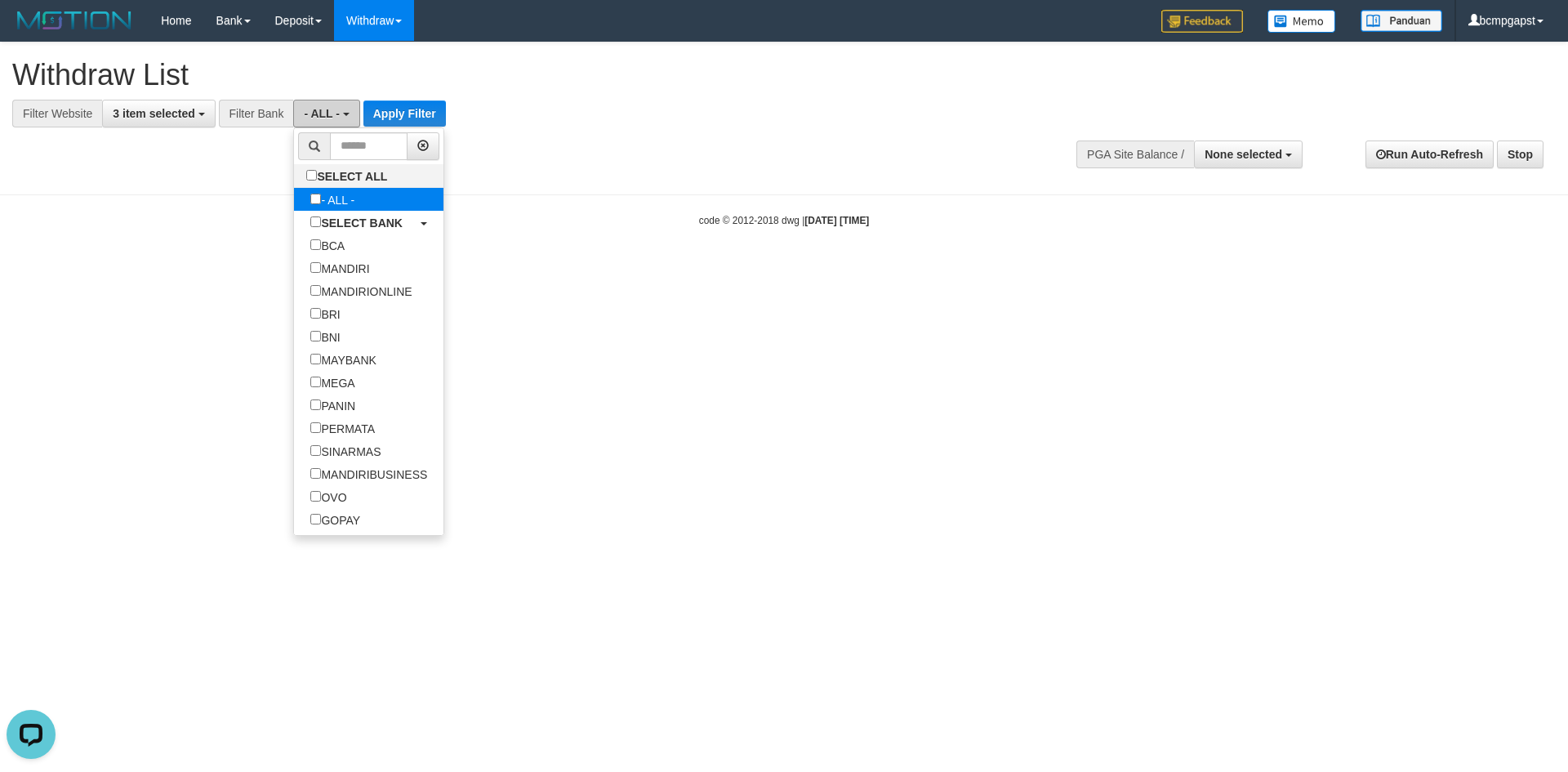 scroll, scrollTop: 0, scrollLeft: 0, axis: both 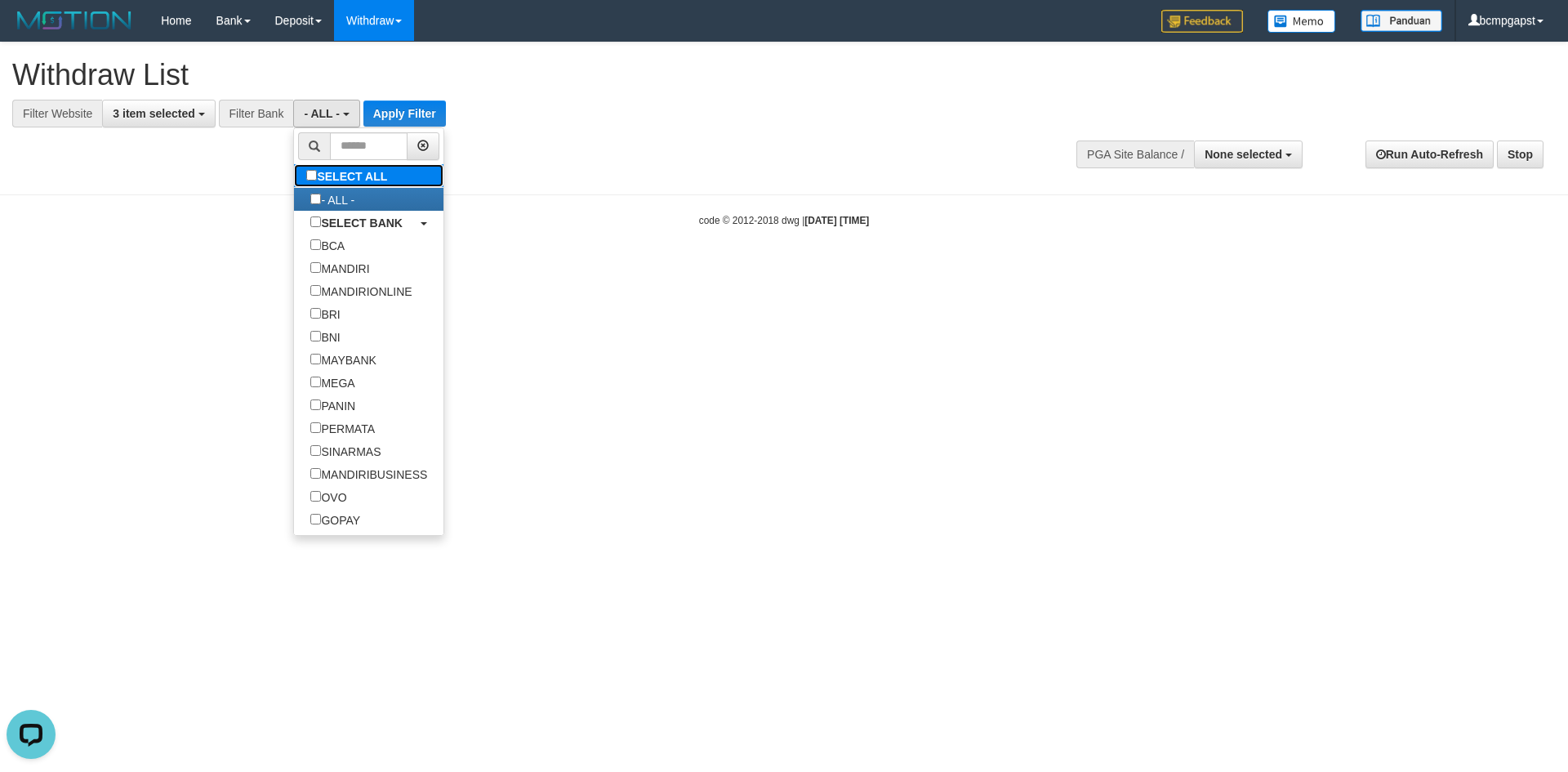 click on "SELECT ALL" at bounding box center (349, 176) 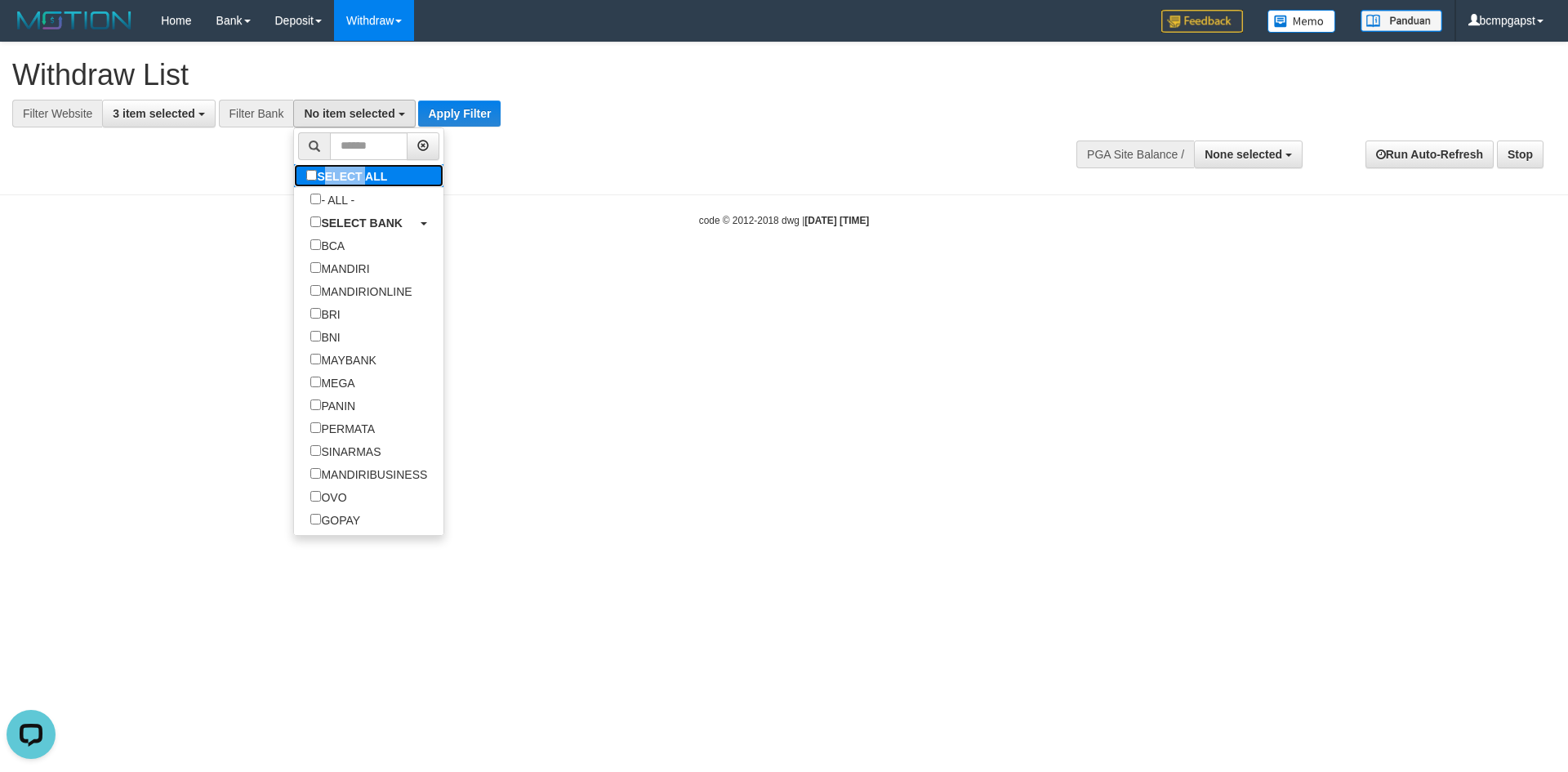 click on "SELECT ALL" at bounding box center [349, 176] 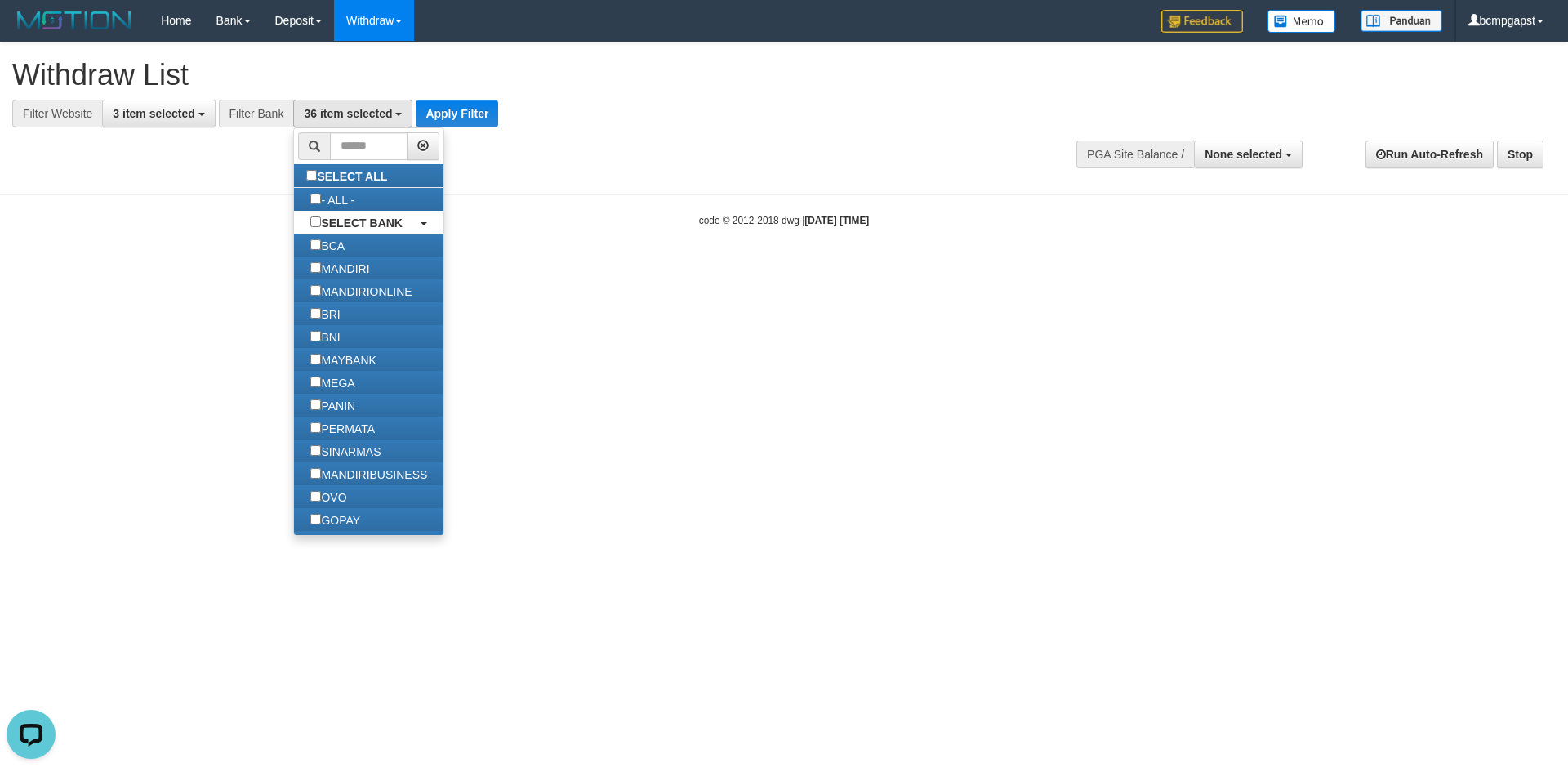click on "**********" at bounding box center (434, 114) 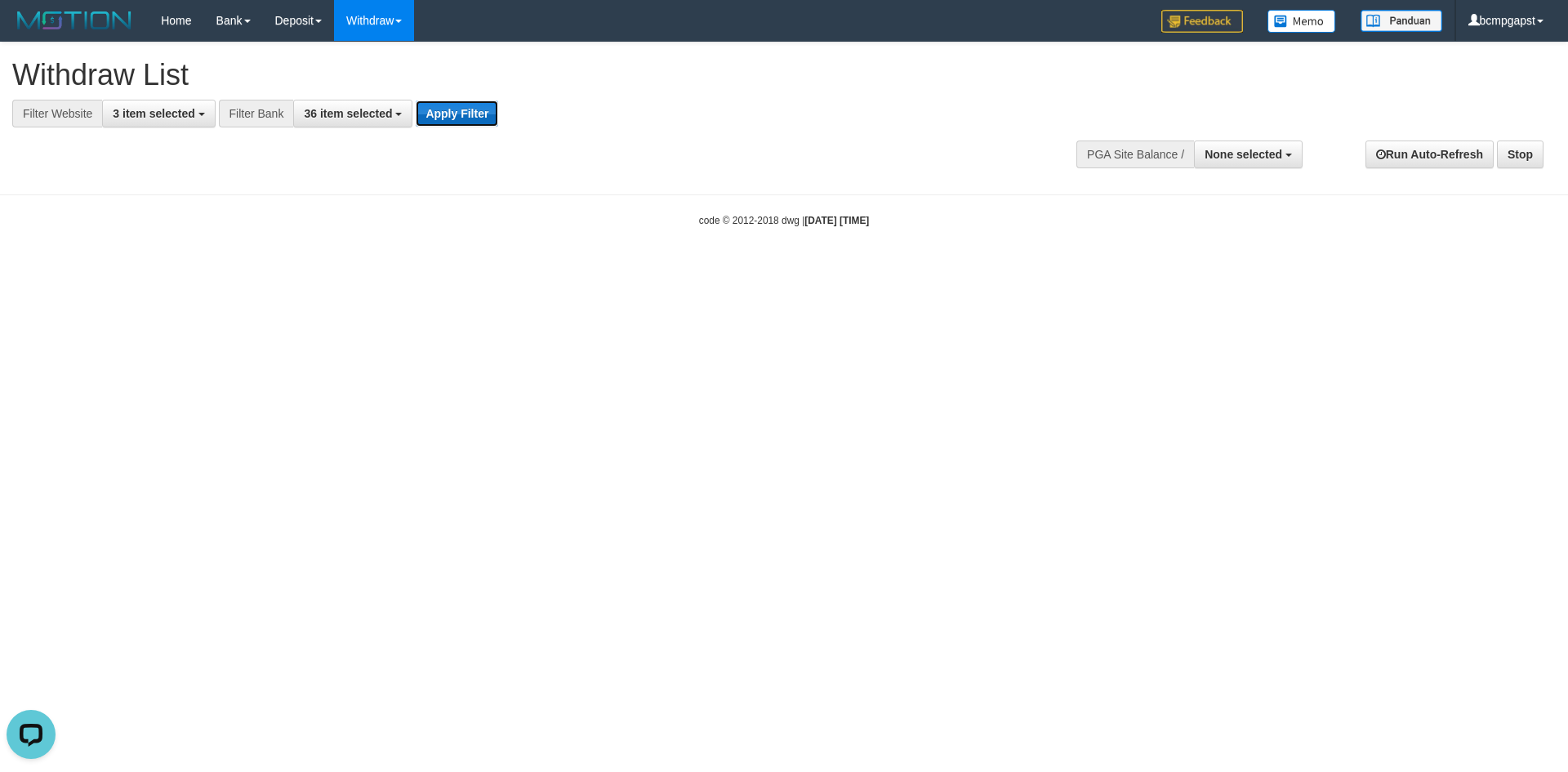 click on "Apply Filter" at bounding box center (457, 114) 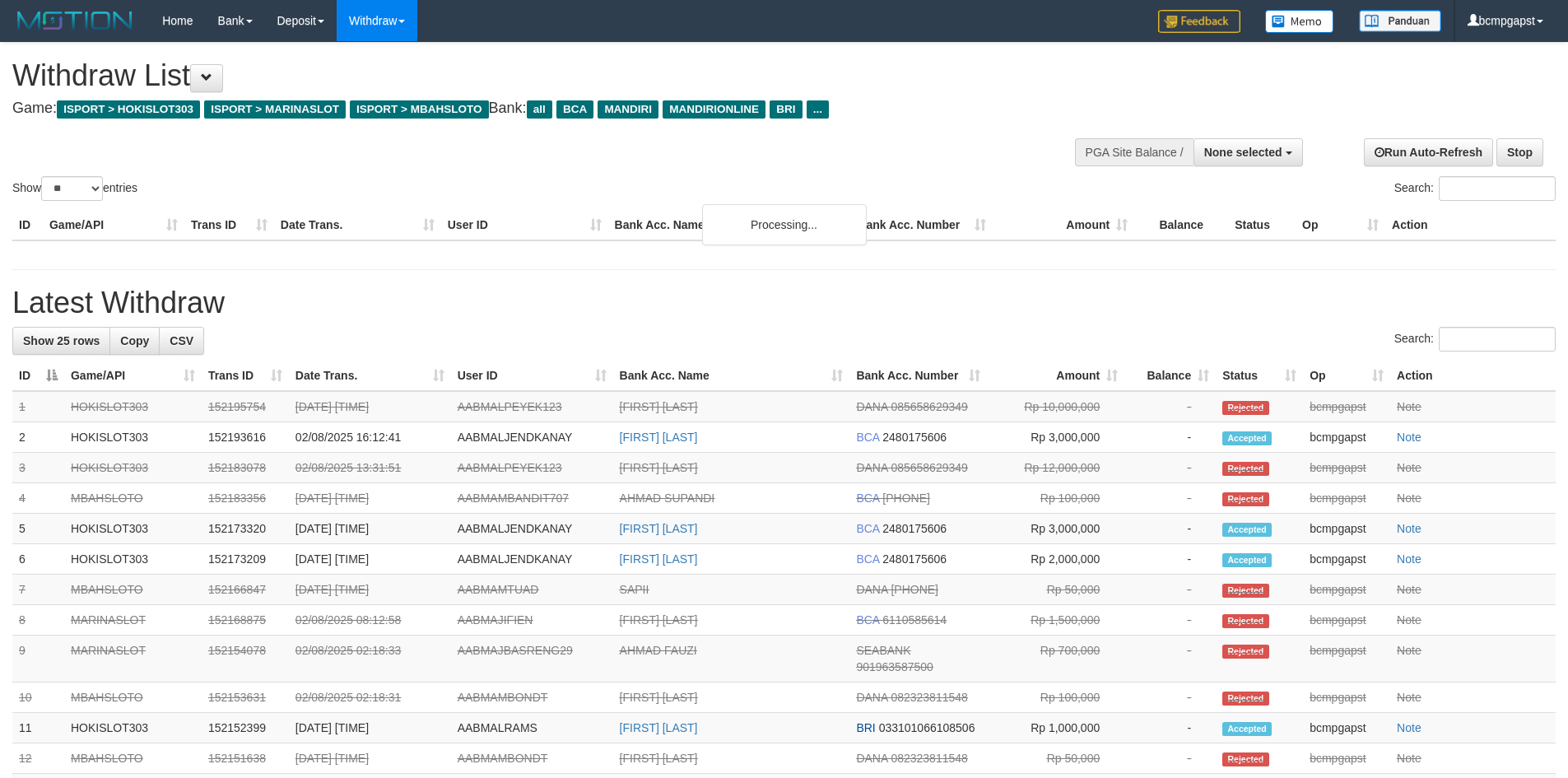 select 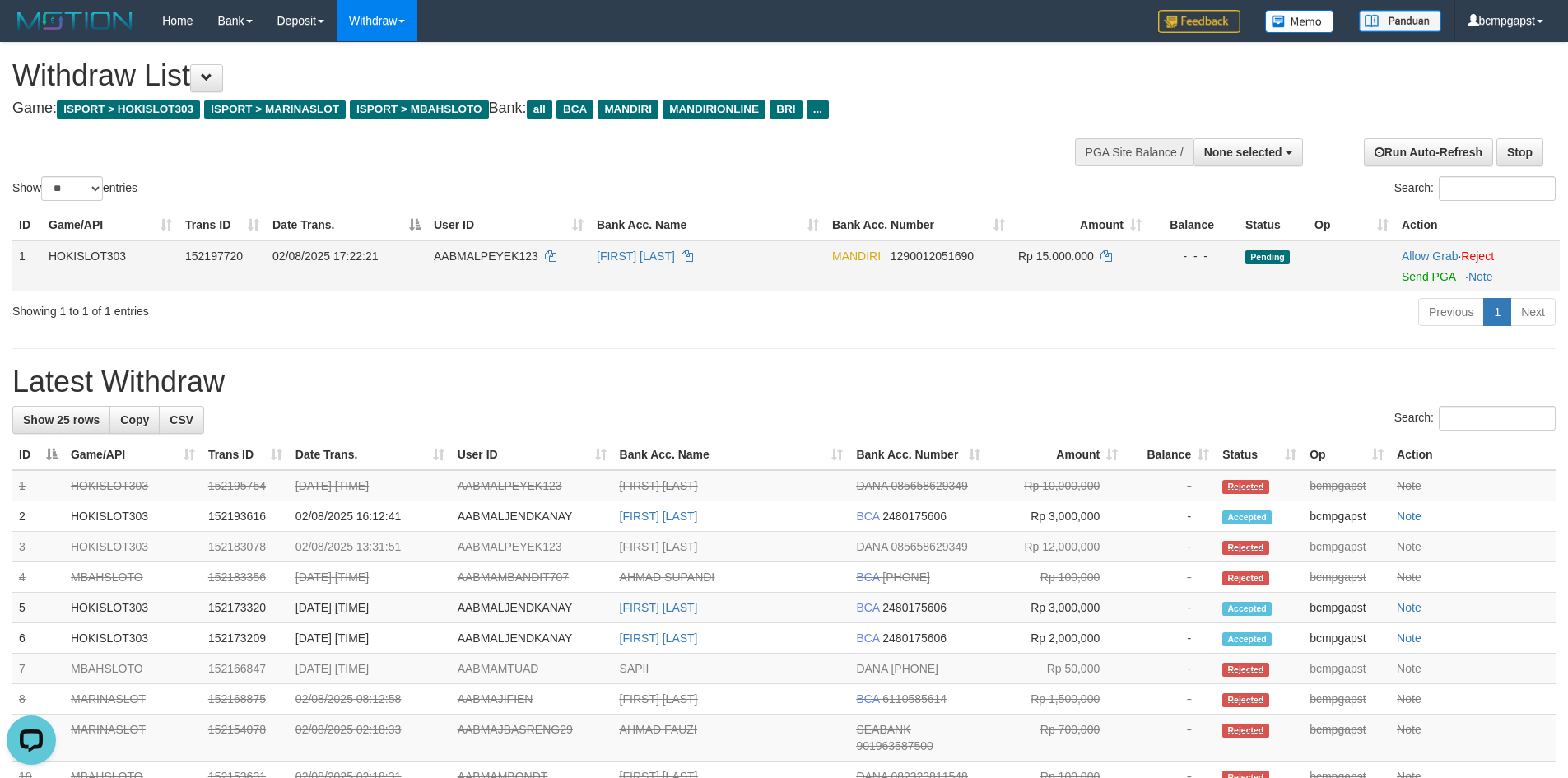 scroll, scrollTop: 0, scrollLeft: 0, axis: both 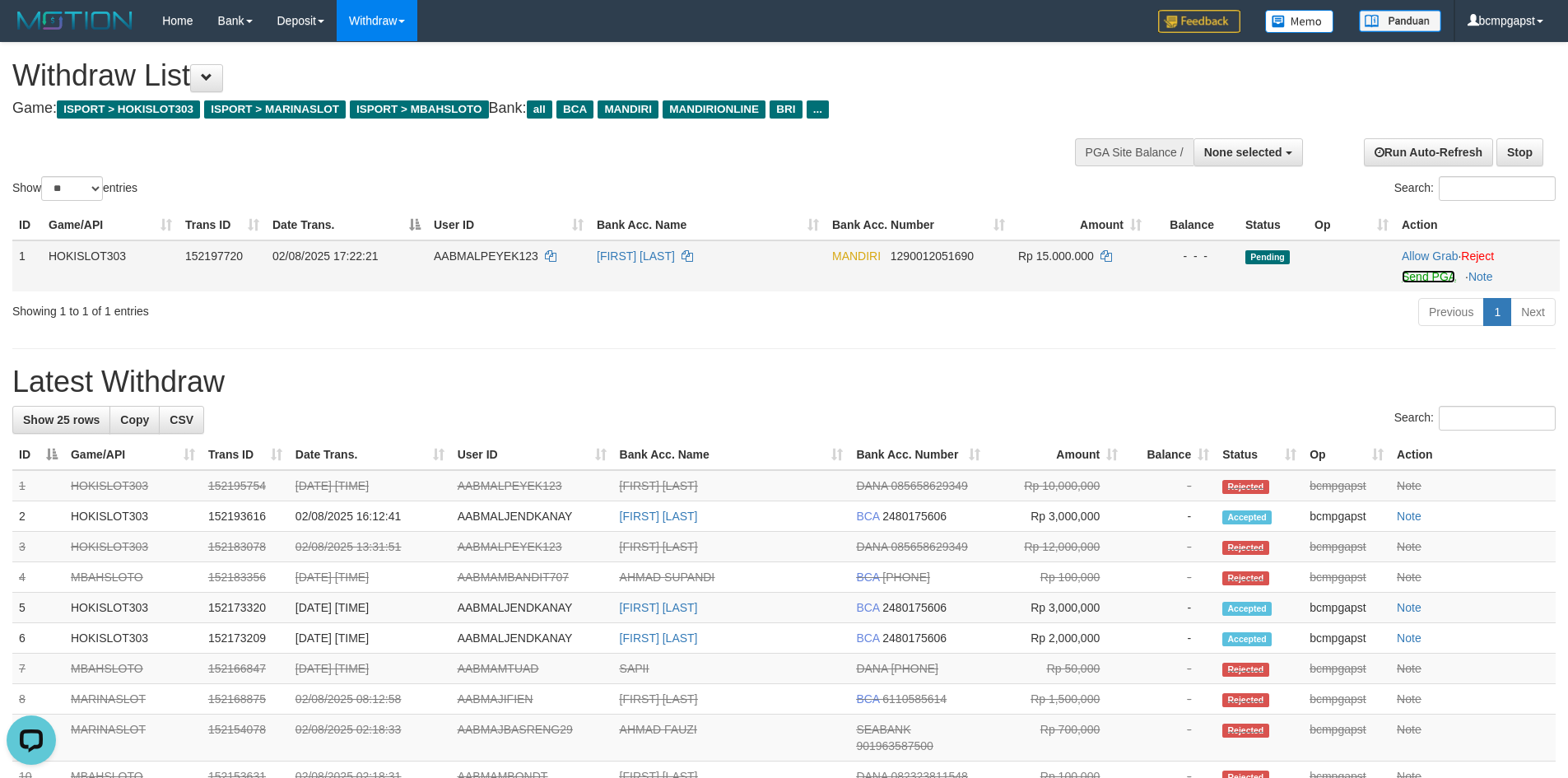 click on "Send PGA" at bounding box center [1428, 277] 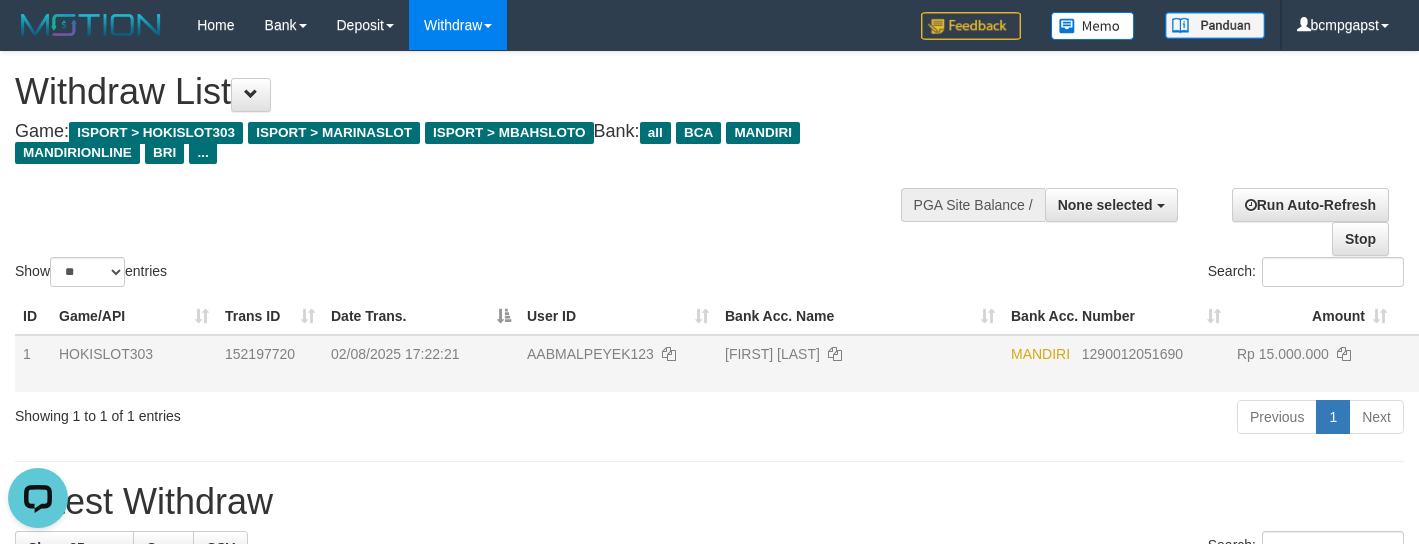 click on "**********" at bounding box center [709, 956] 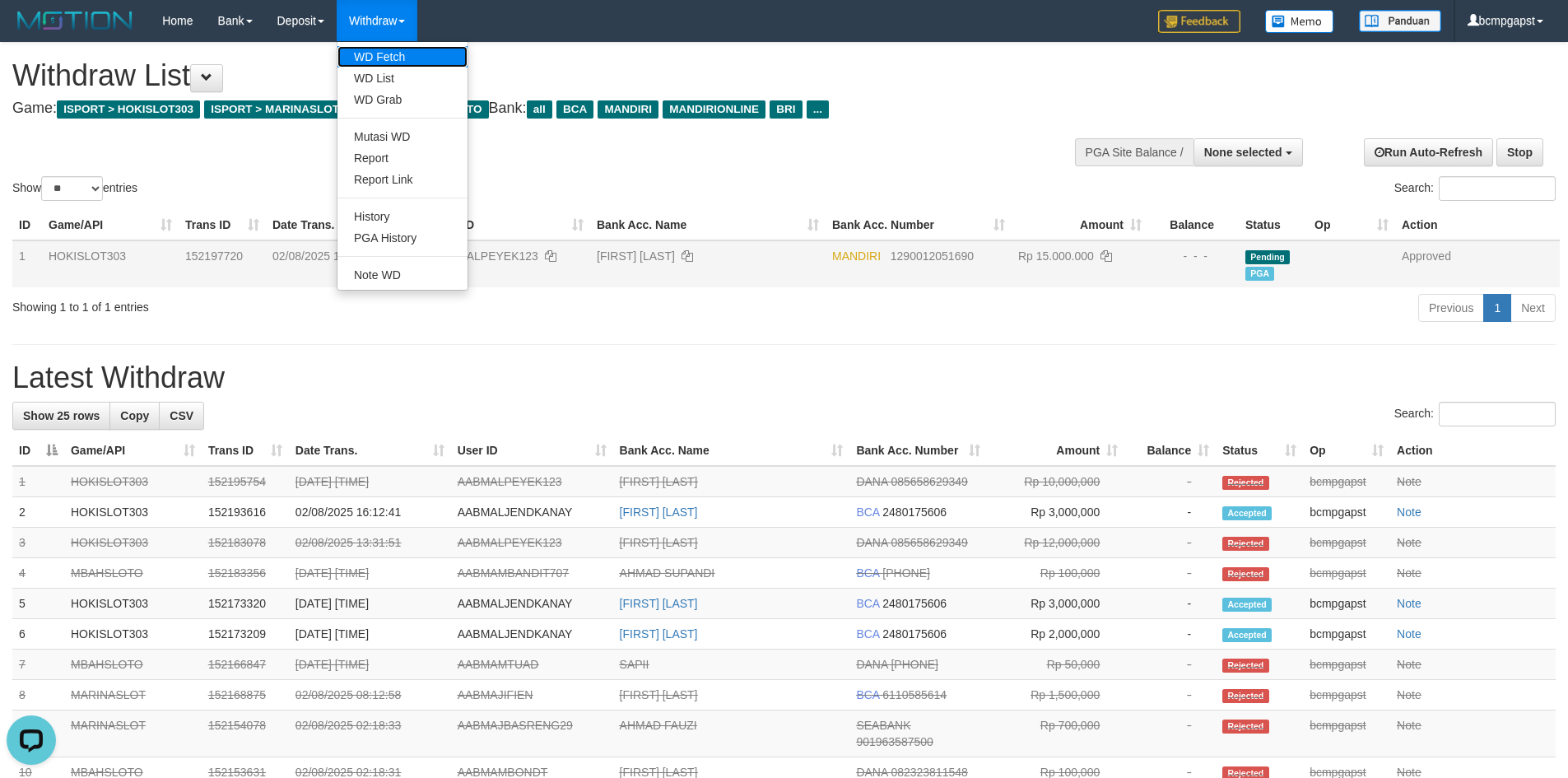 click on "WD Fetch" at bounding box center [402, 57] 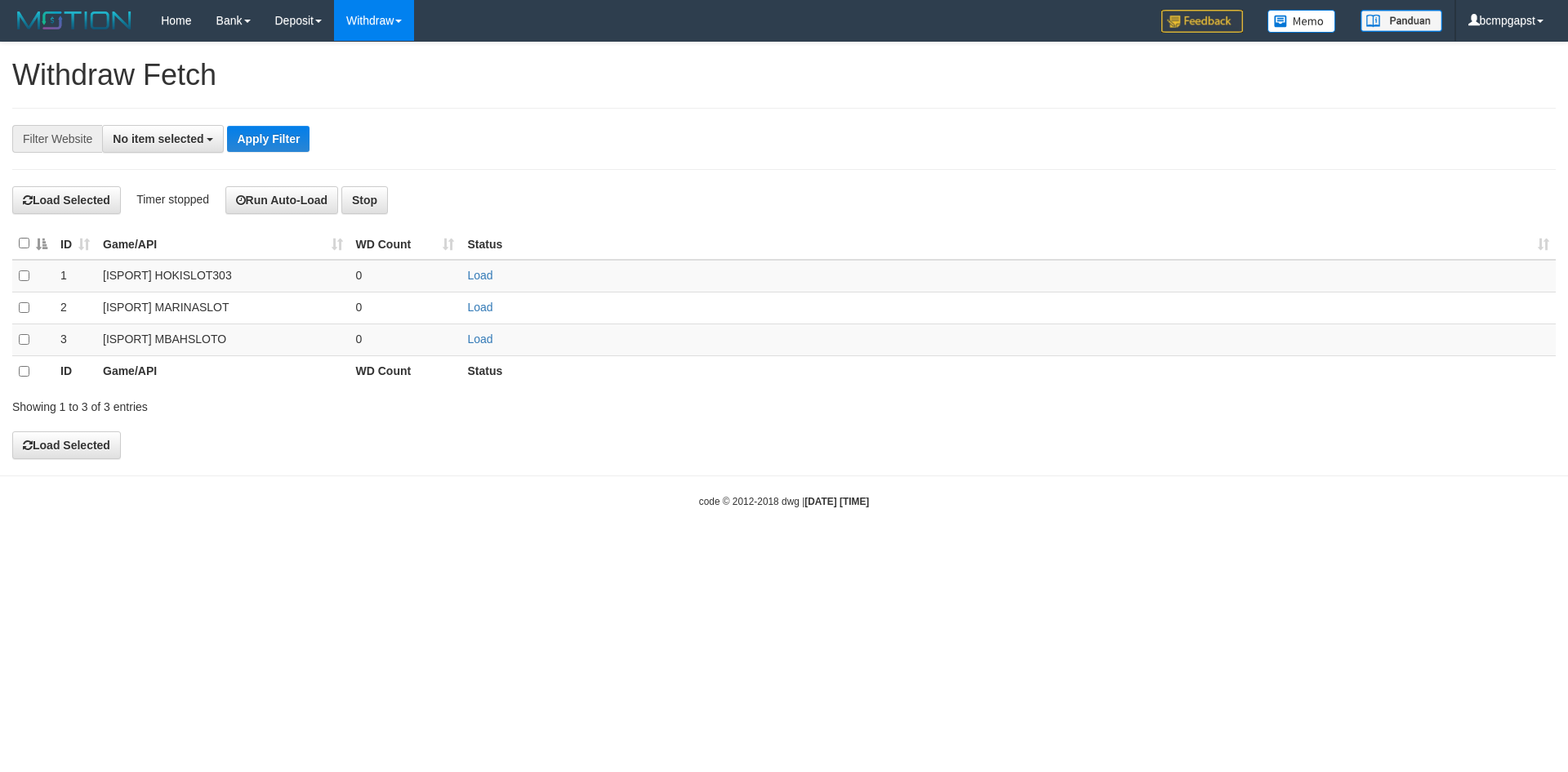 select 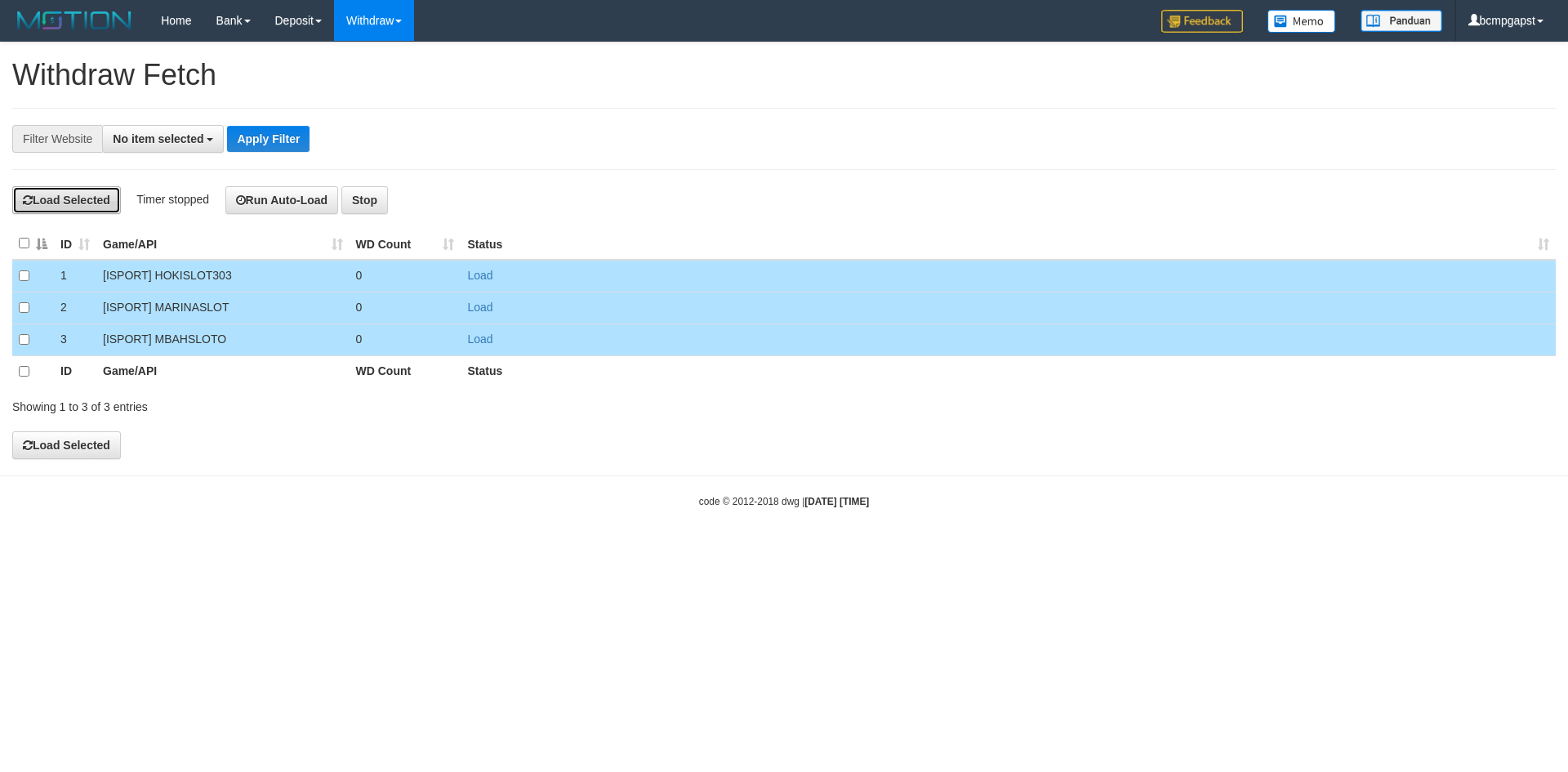 click on "Load Selected" at bounding box center (66, 200) 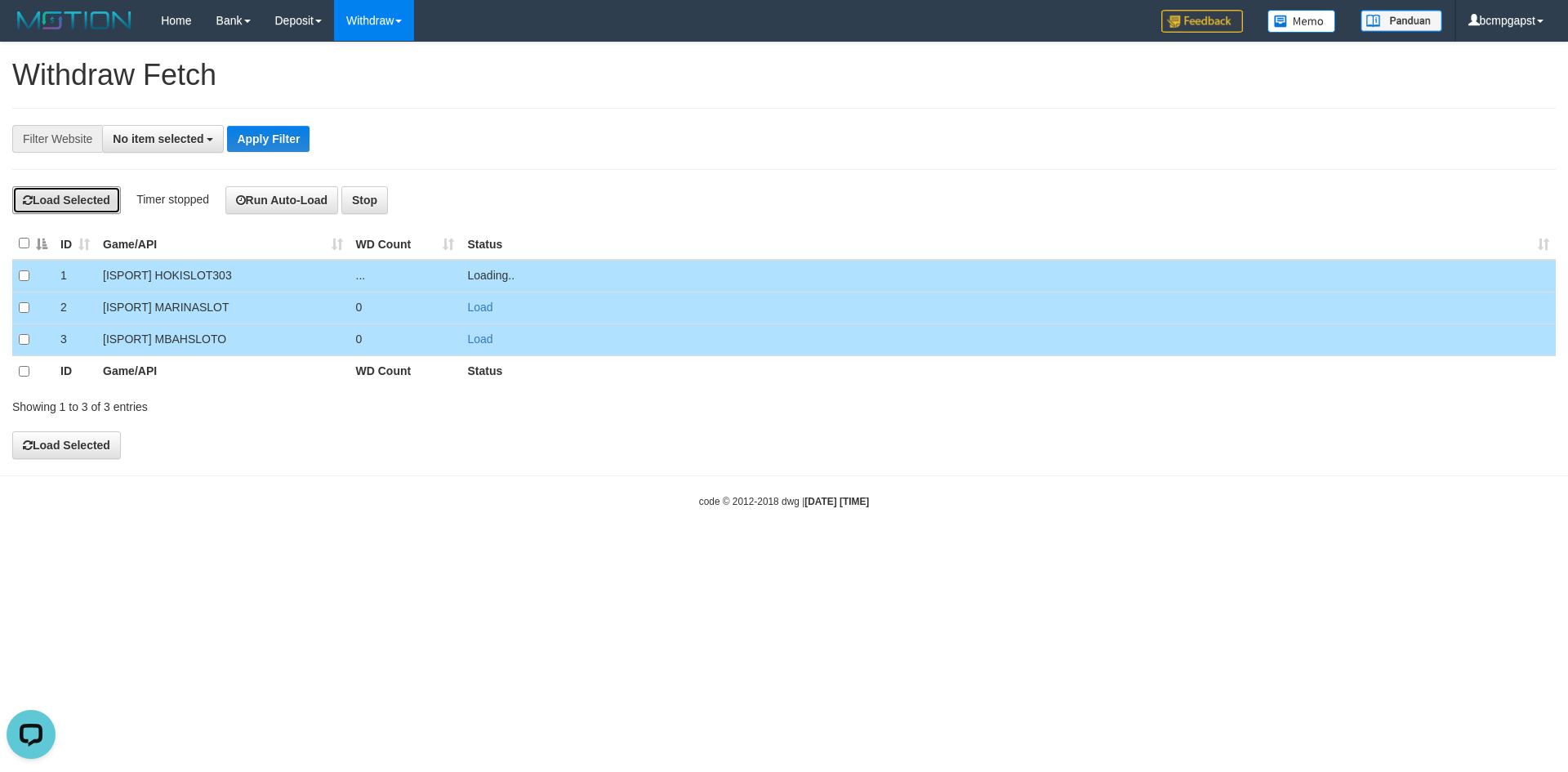 scroll, scrollTop: 0, scrollLeft: 0, axis: both 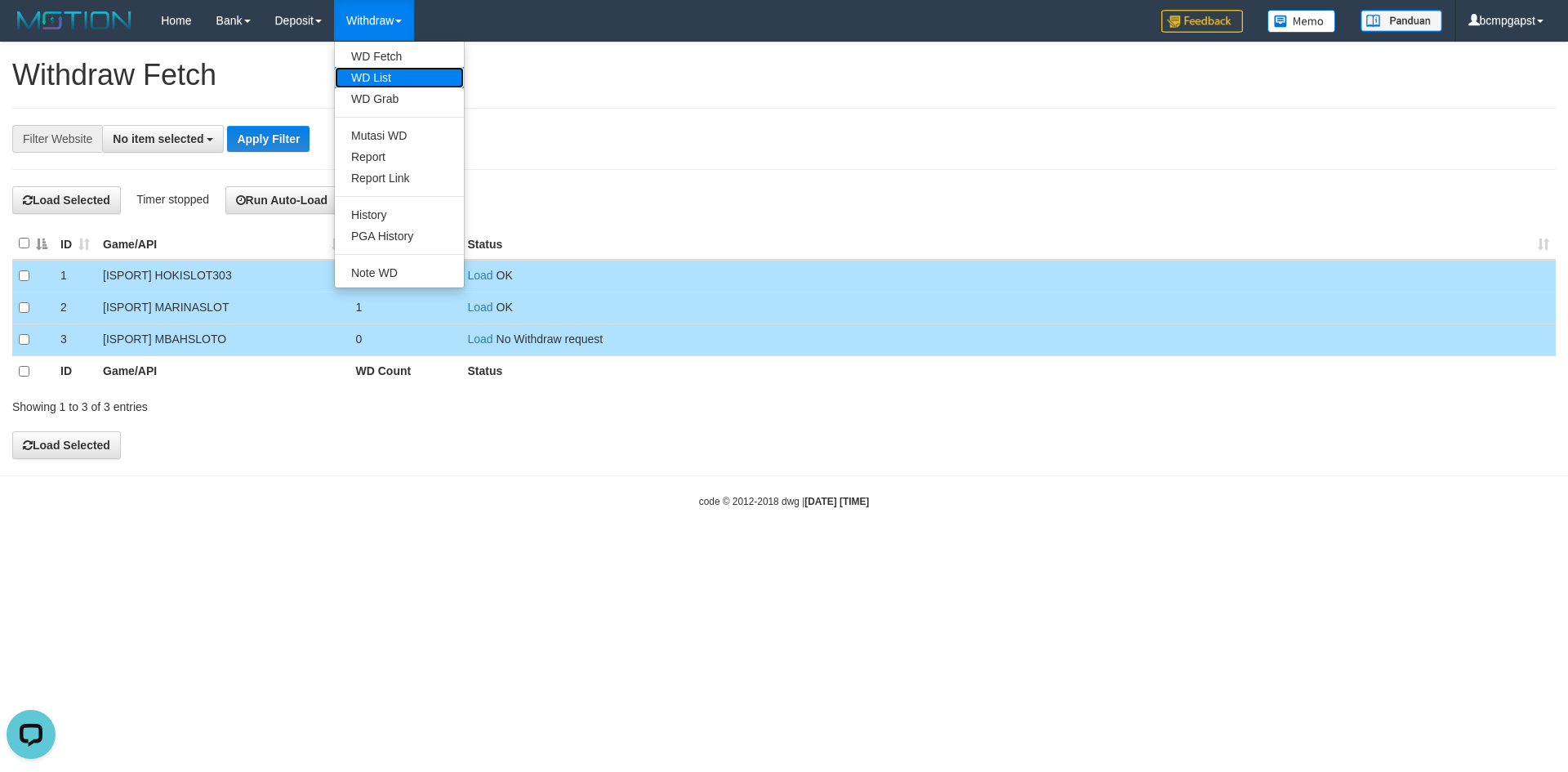 click on "WD List" at bounding box center (399, 78) 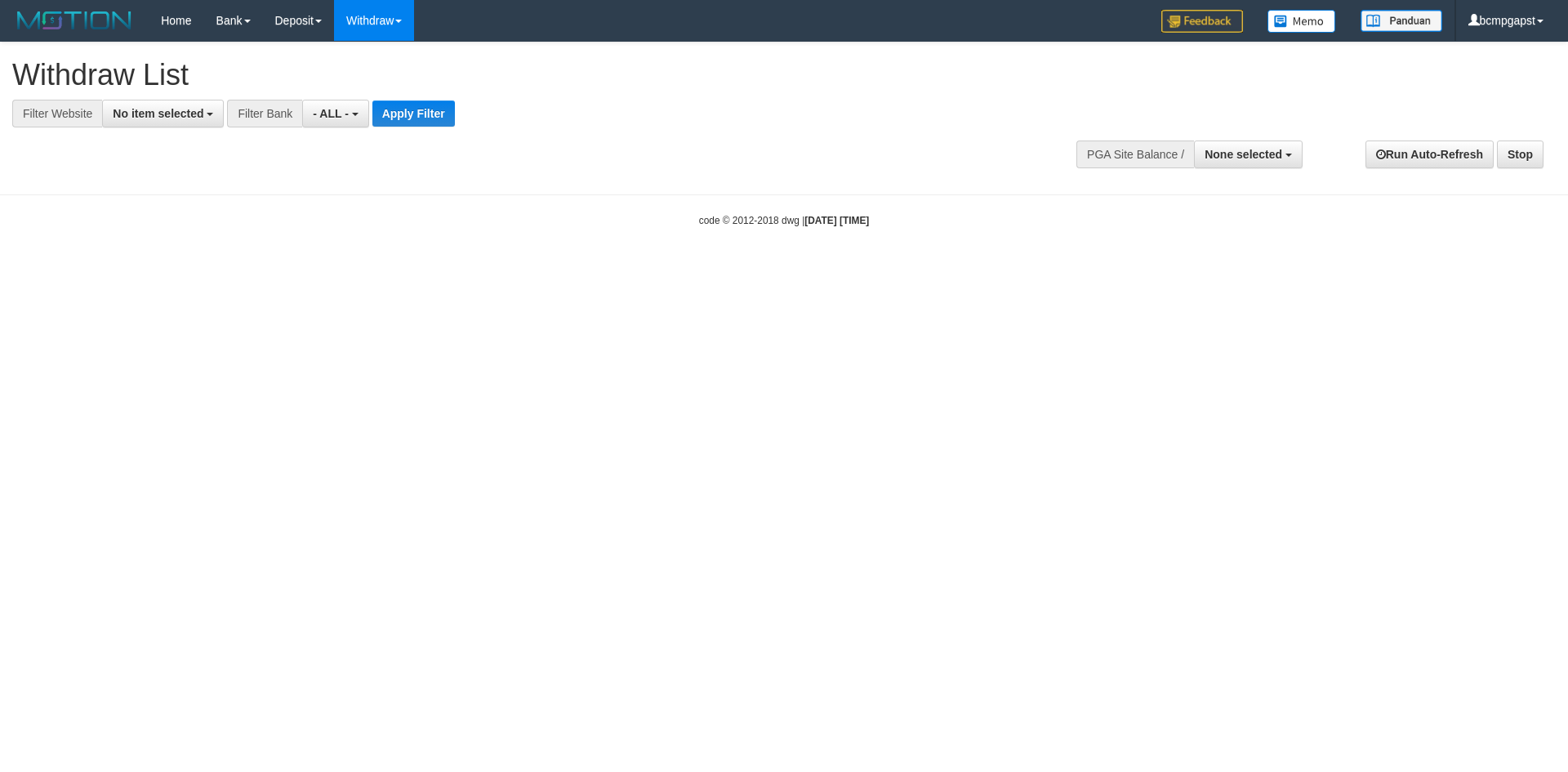 select 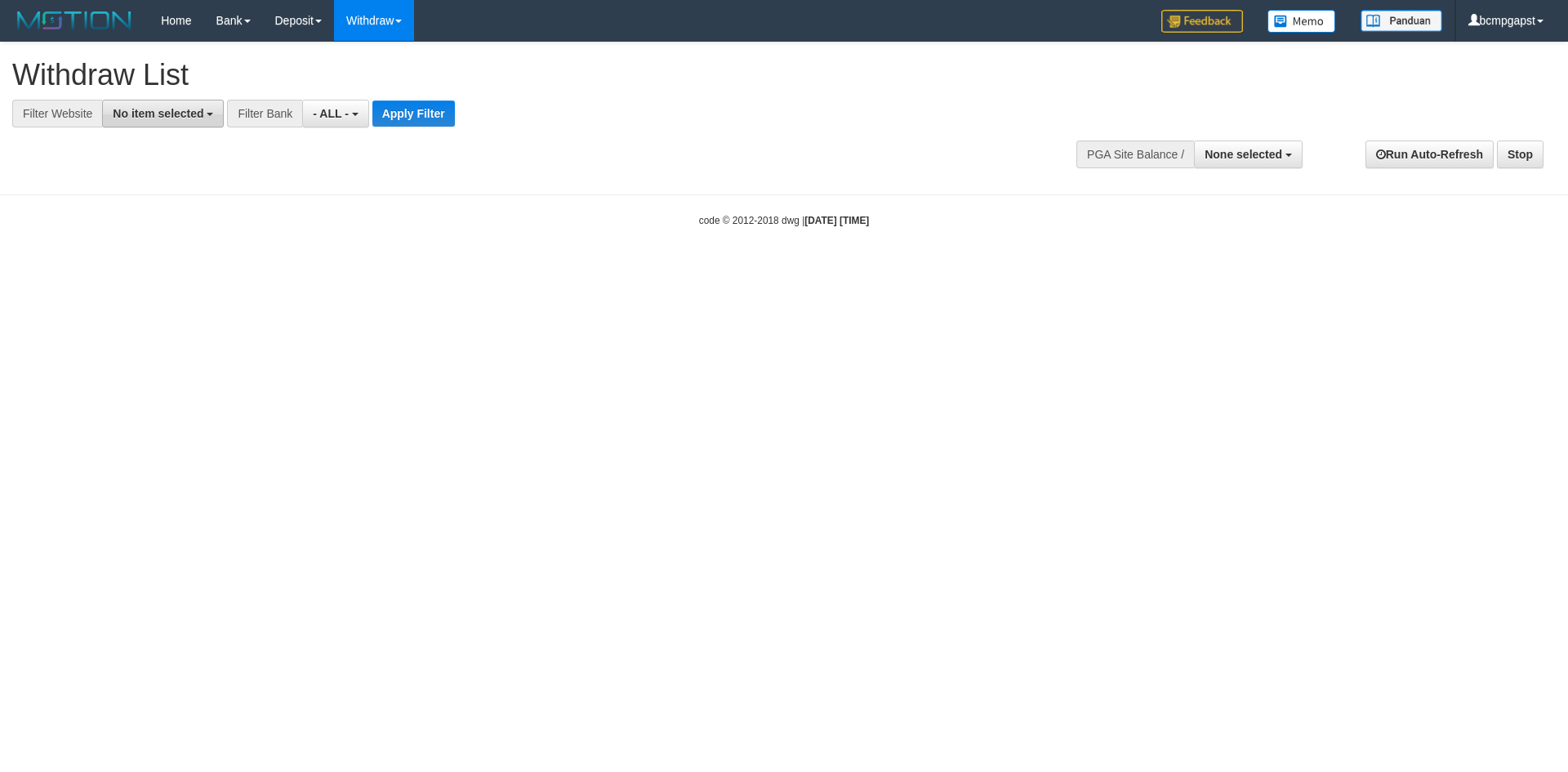 click on "No item selected" at bounding box center (158, 114) 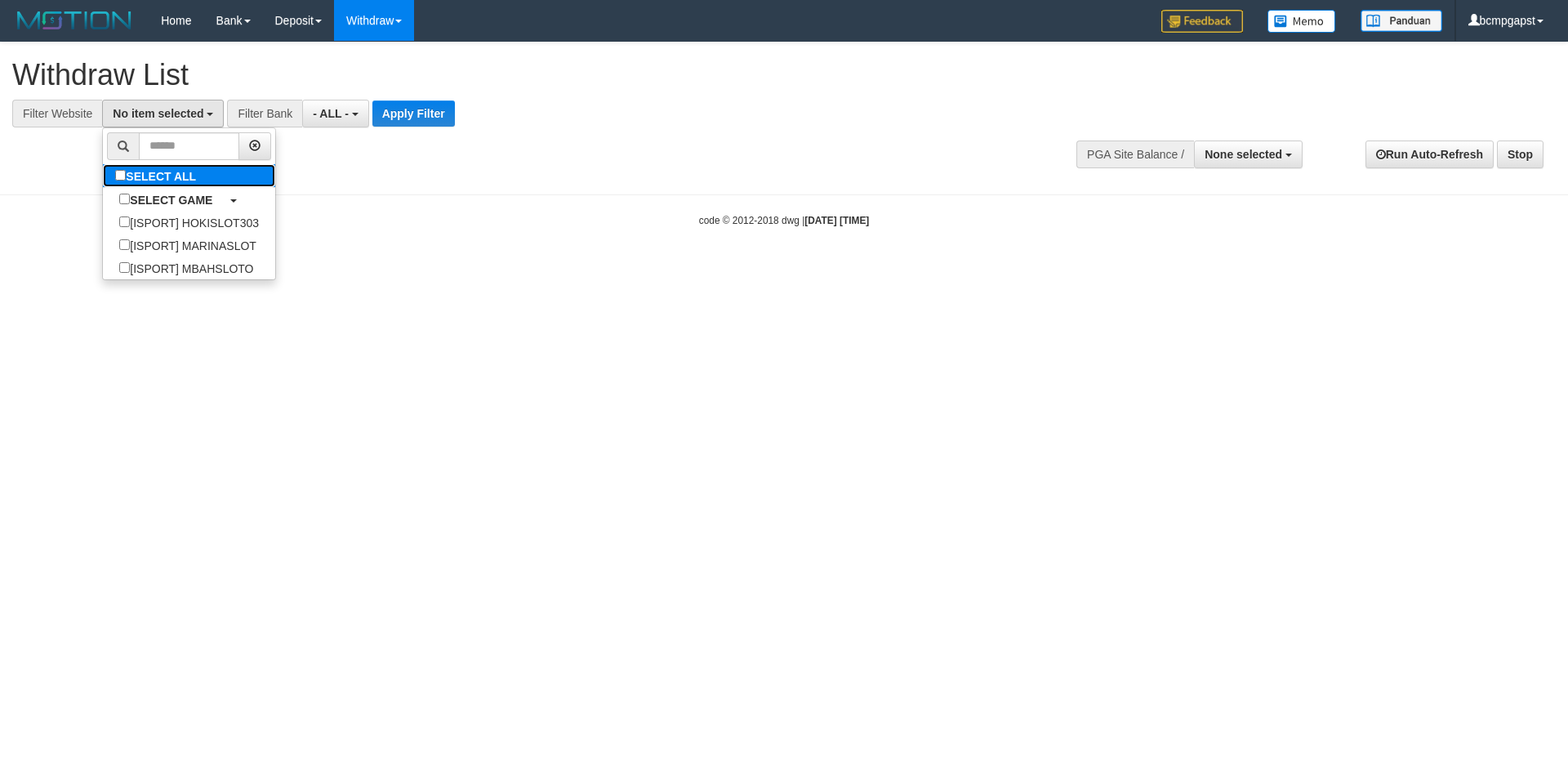 click on "SELECT ALL" at bounding box center [158, 176] 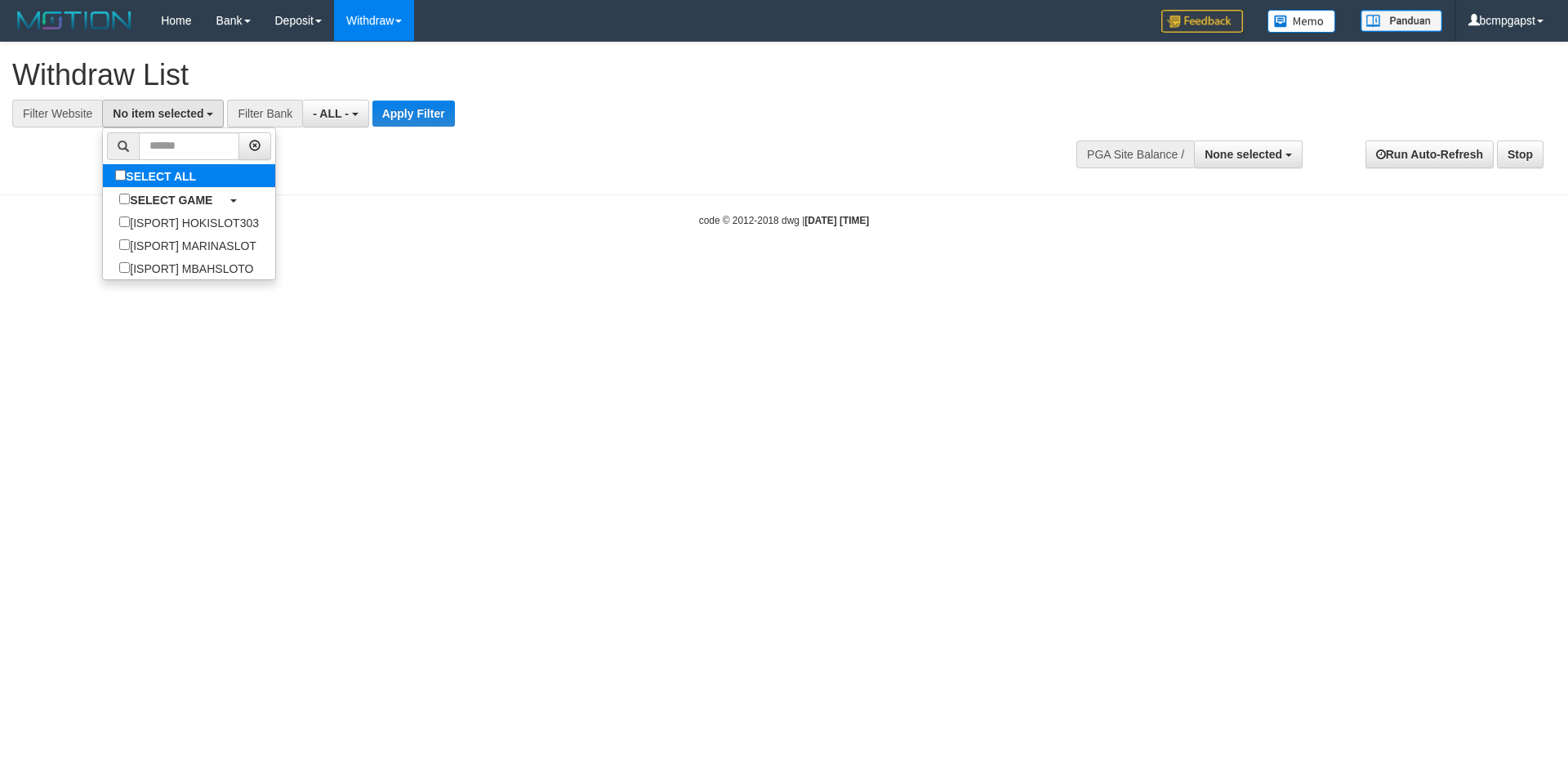 select on "****" 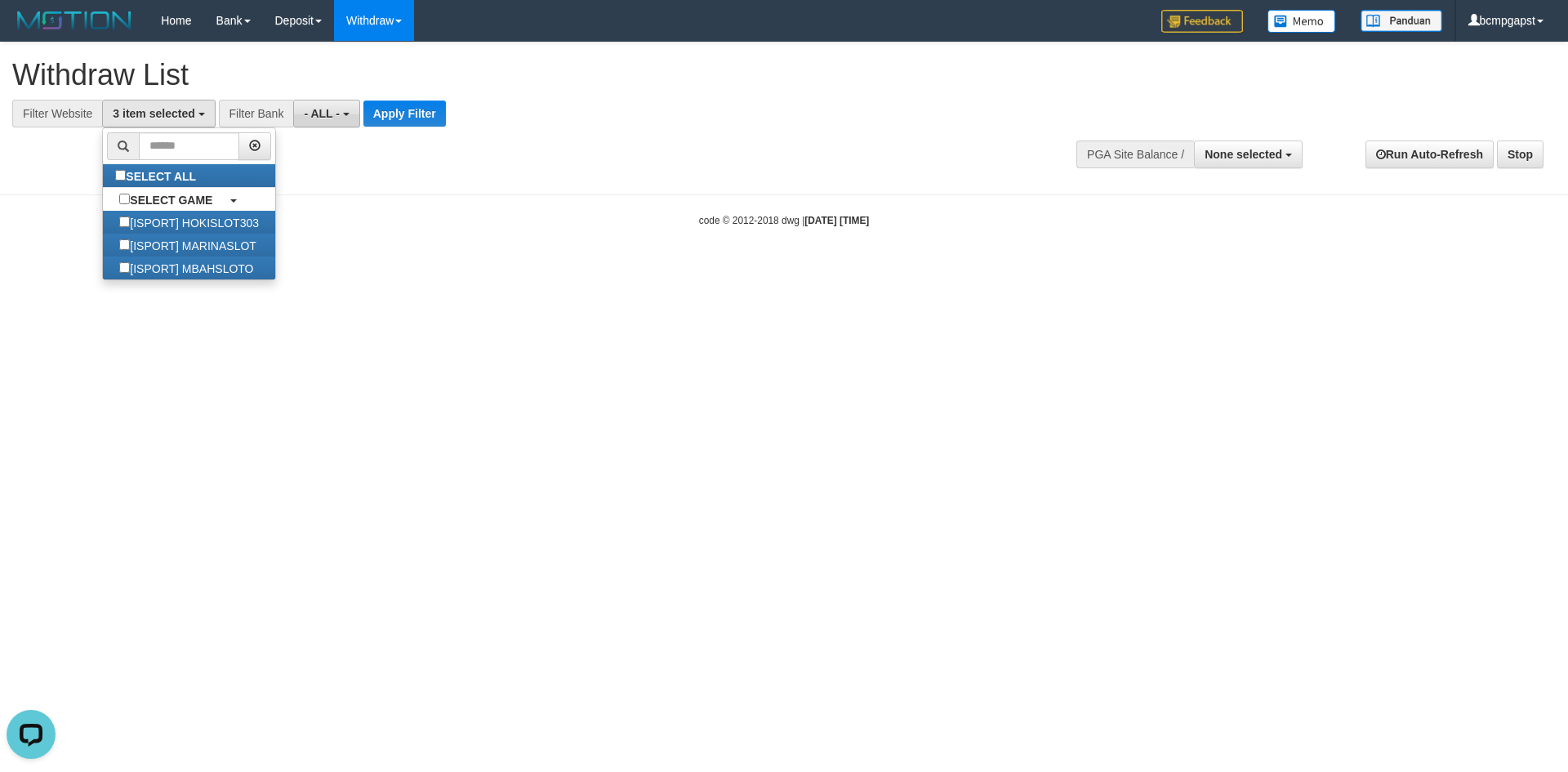 scroll, scrollTop: 15, scrollLeft: 0, axis: vertical 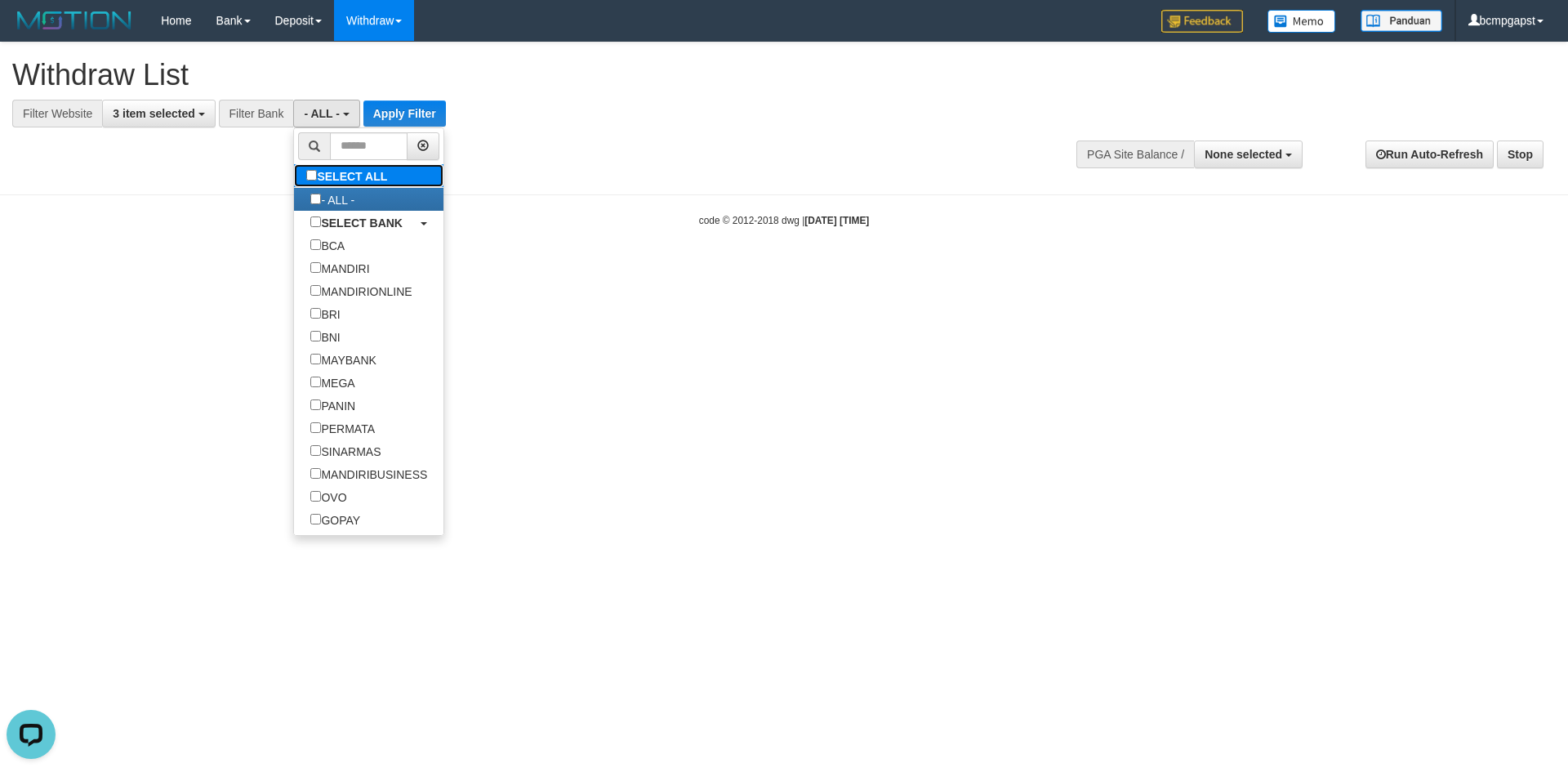 click on "SELECT ALL" at bounding box center (349, 176) 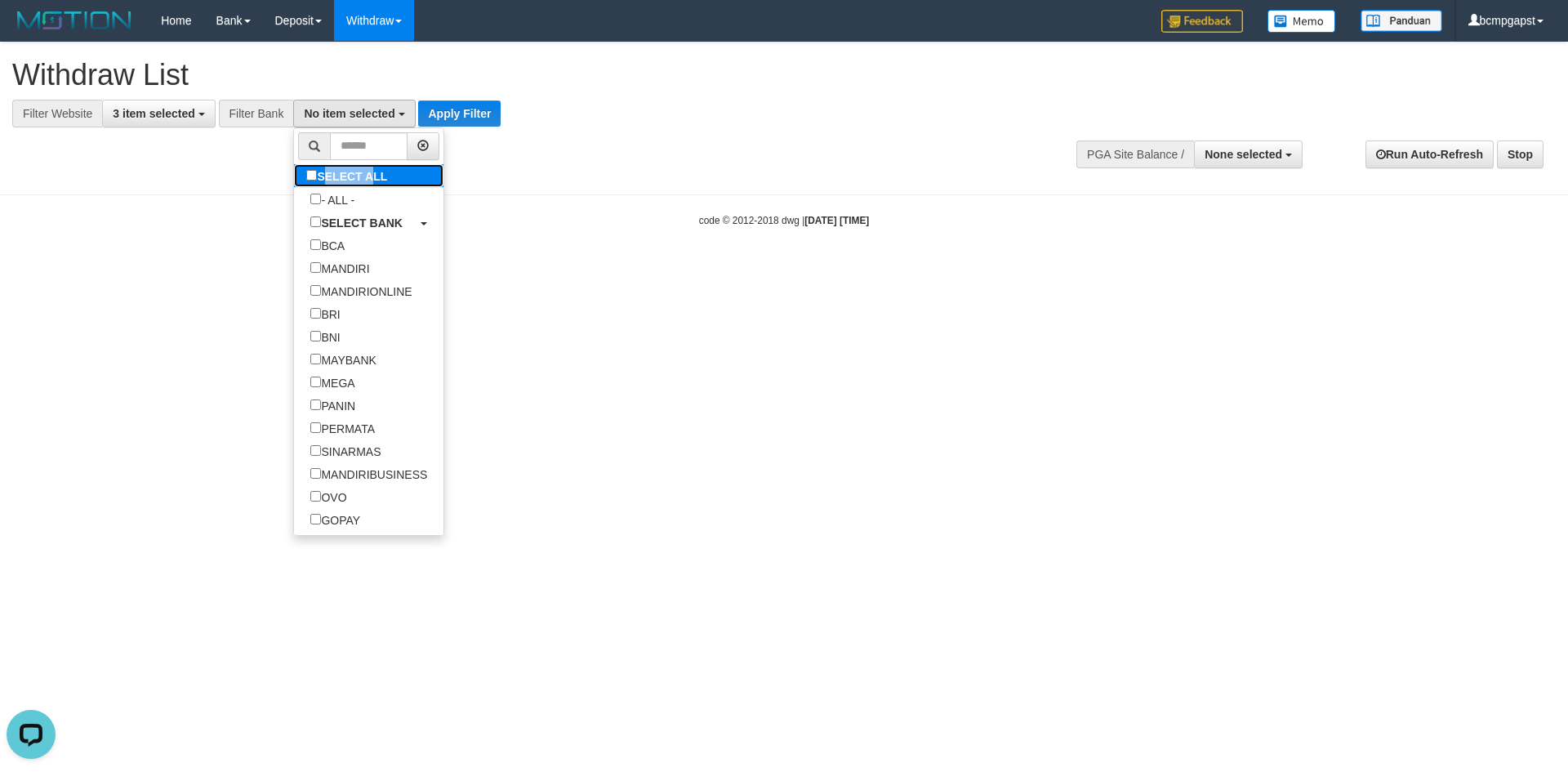 click on "SELECT ALL" at bounding box center (349, 176) 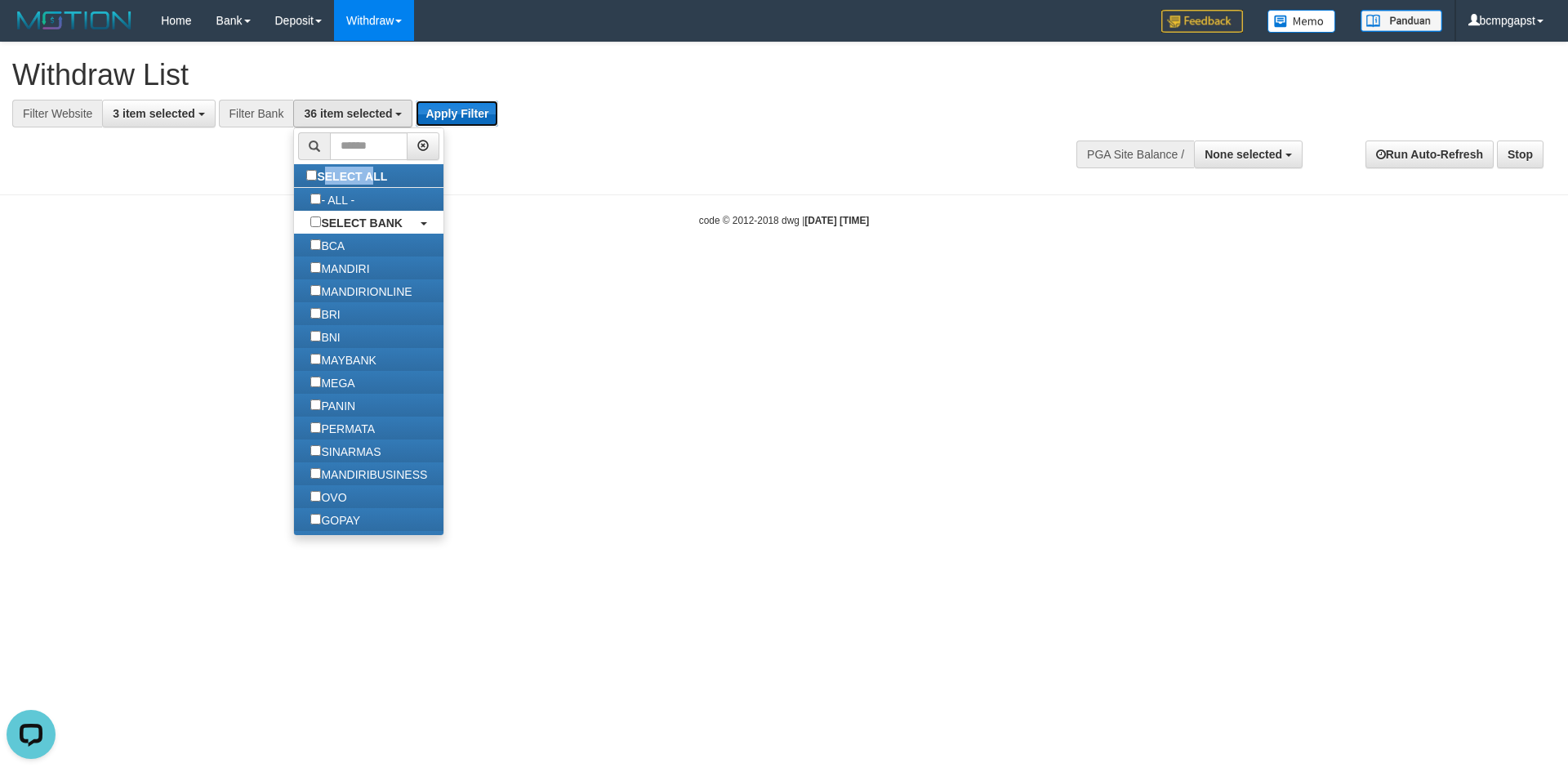 click on "Apply Filter" at bounding box center [457, 114] 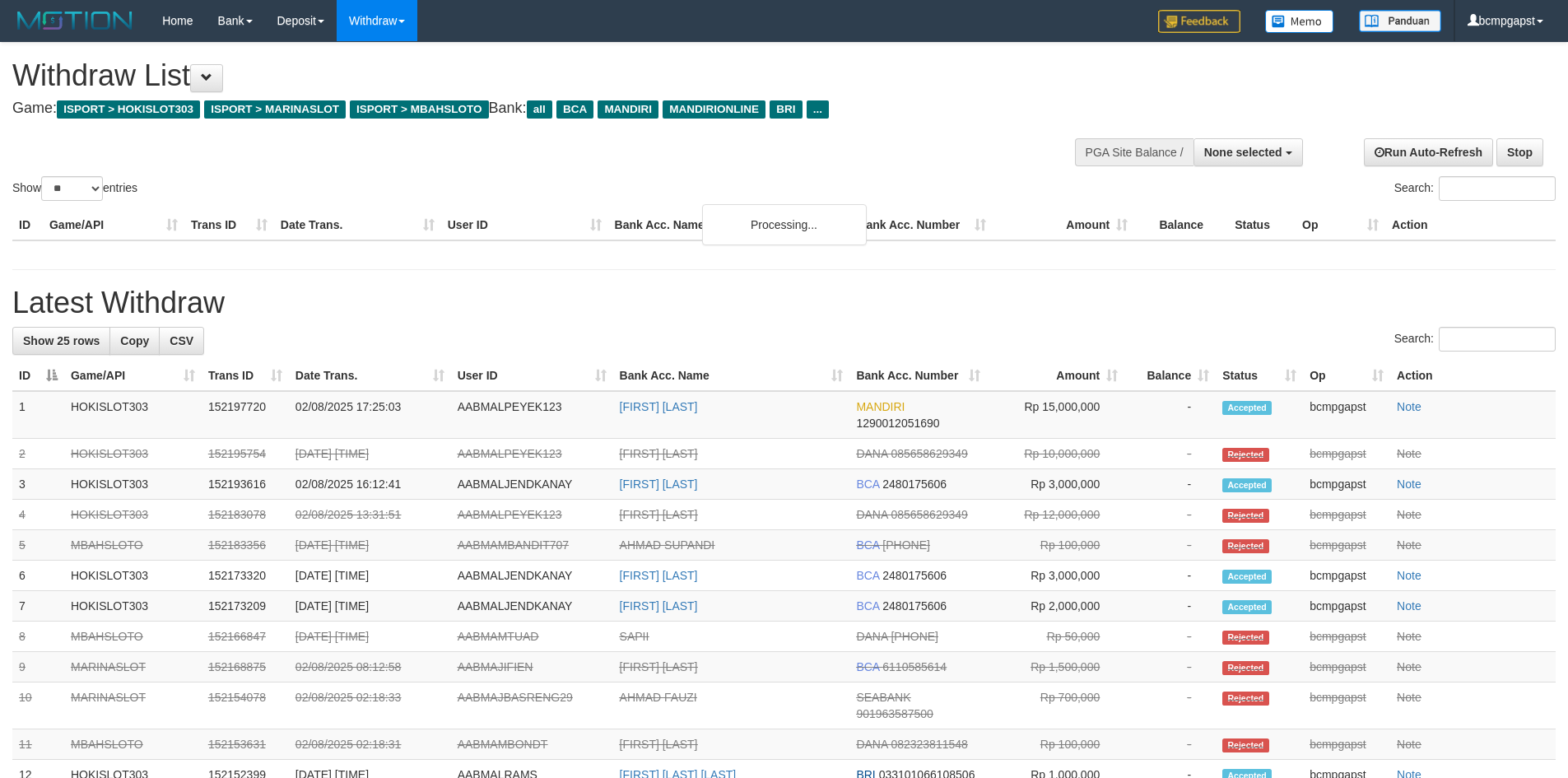 select 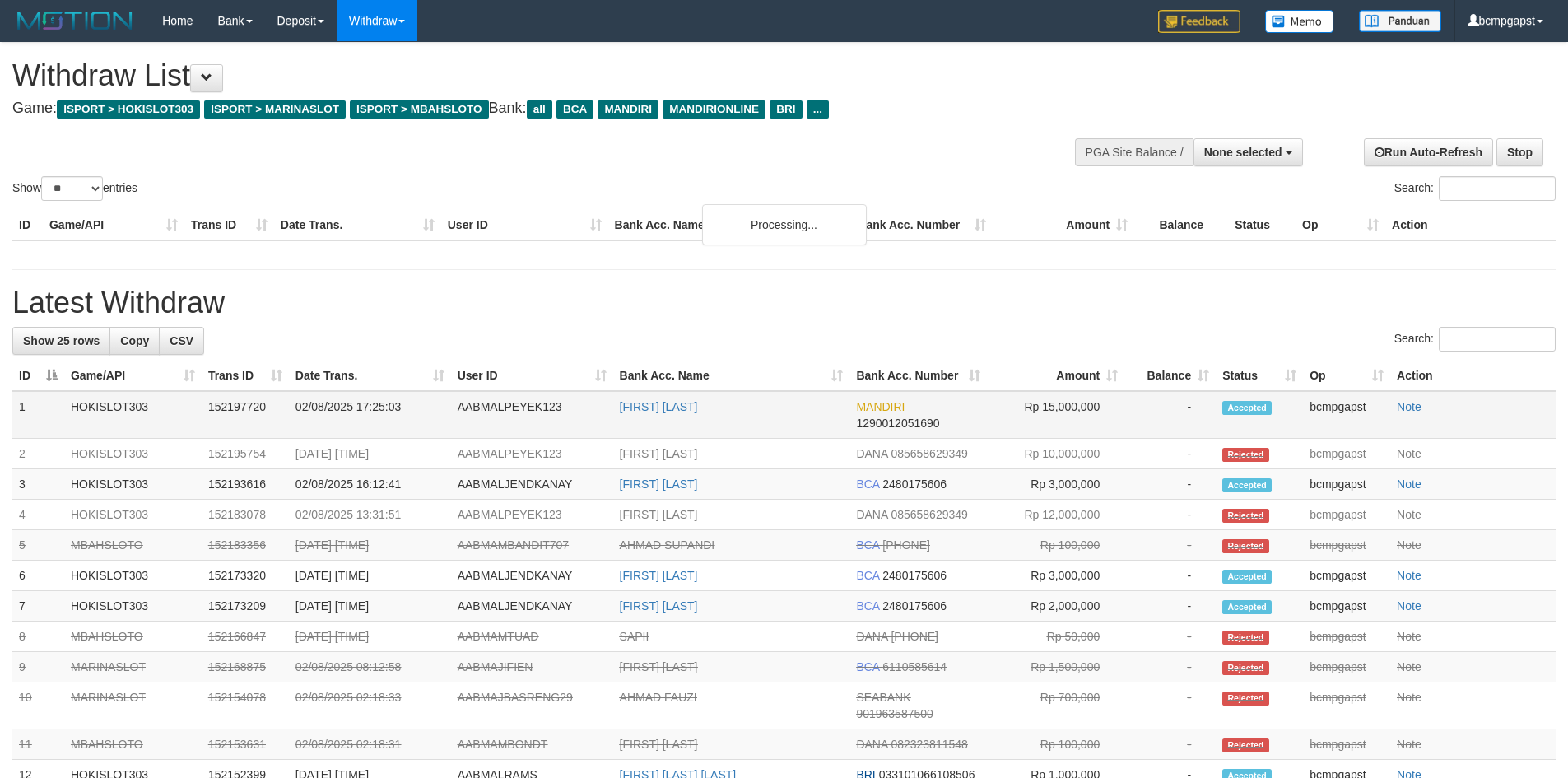 scroll, scrollTop: 0, scrollLeft: 0, axis: both 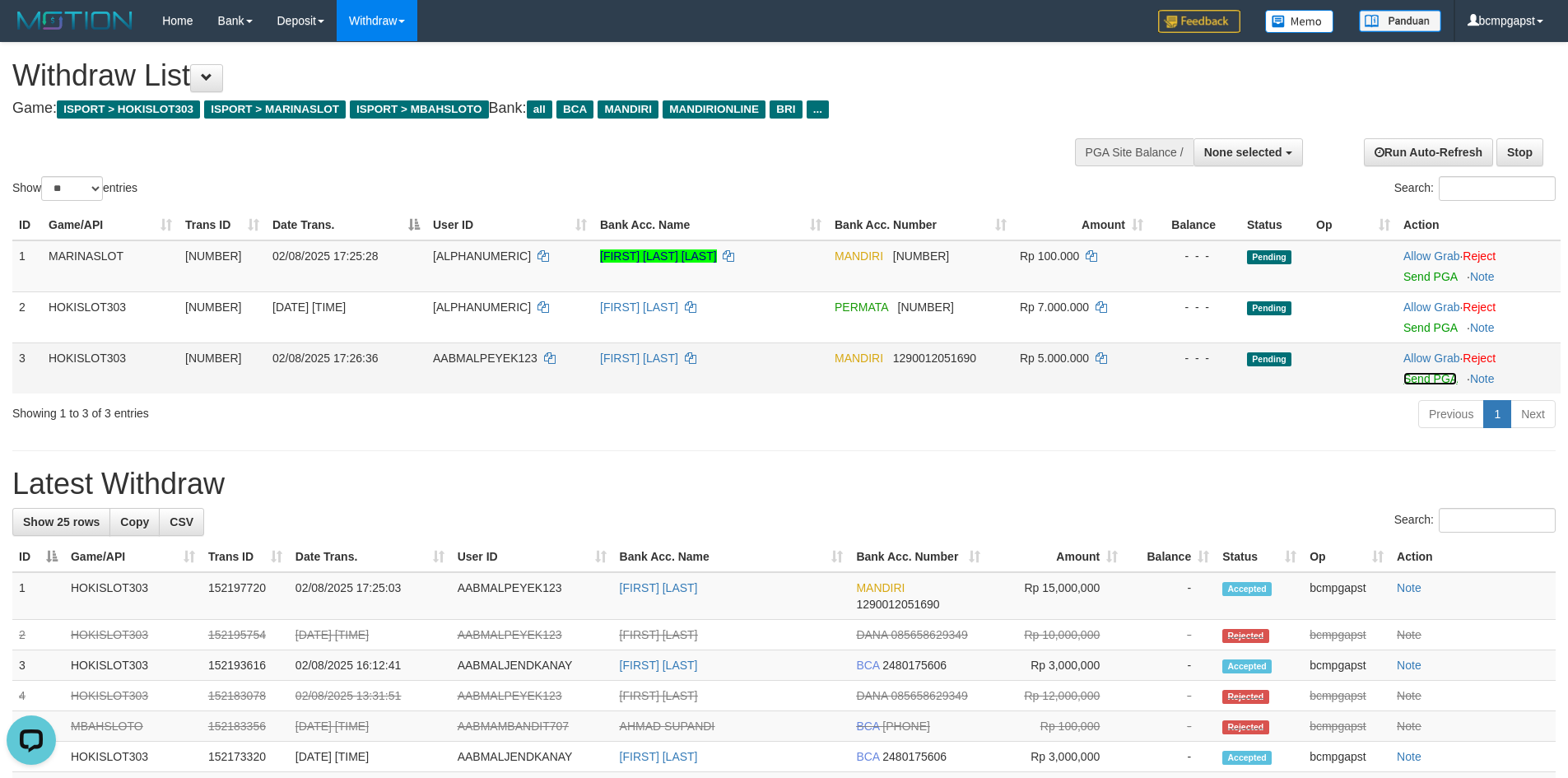 click on "Send PGA" at bounding box center (1430, 379) 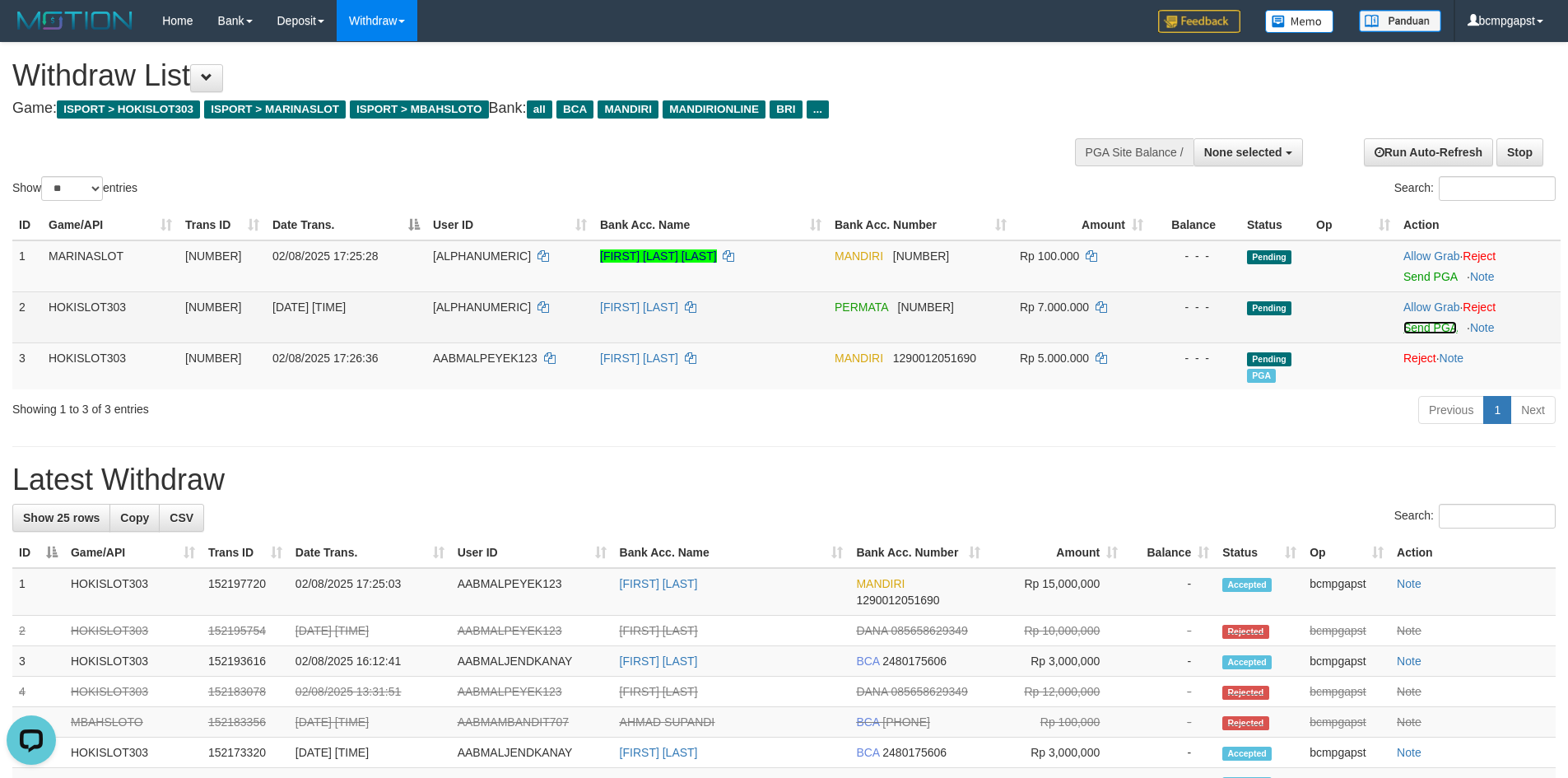 click on "Send PGA" at bounding box center [1430, 328] 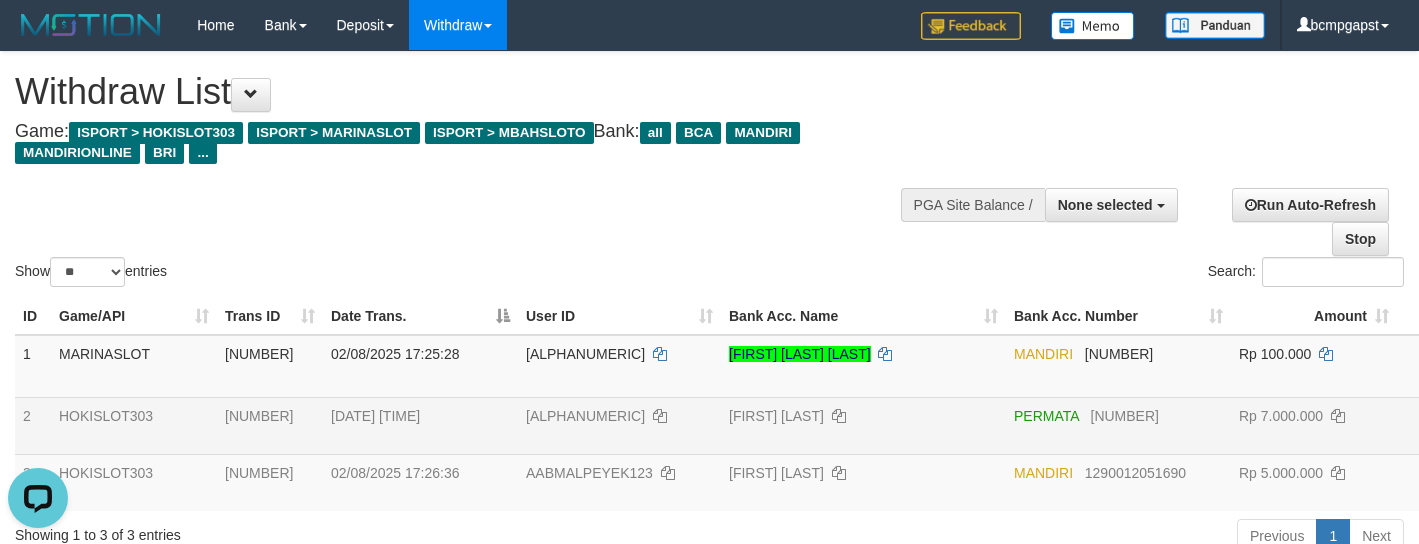 drag, startPoint x: 287, startPoint y: 286, endPoint x: 121, endPoint y: 110, distance: 241.93387 